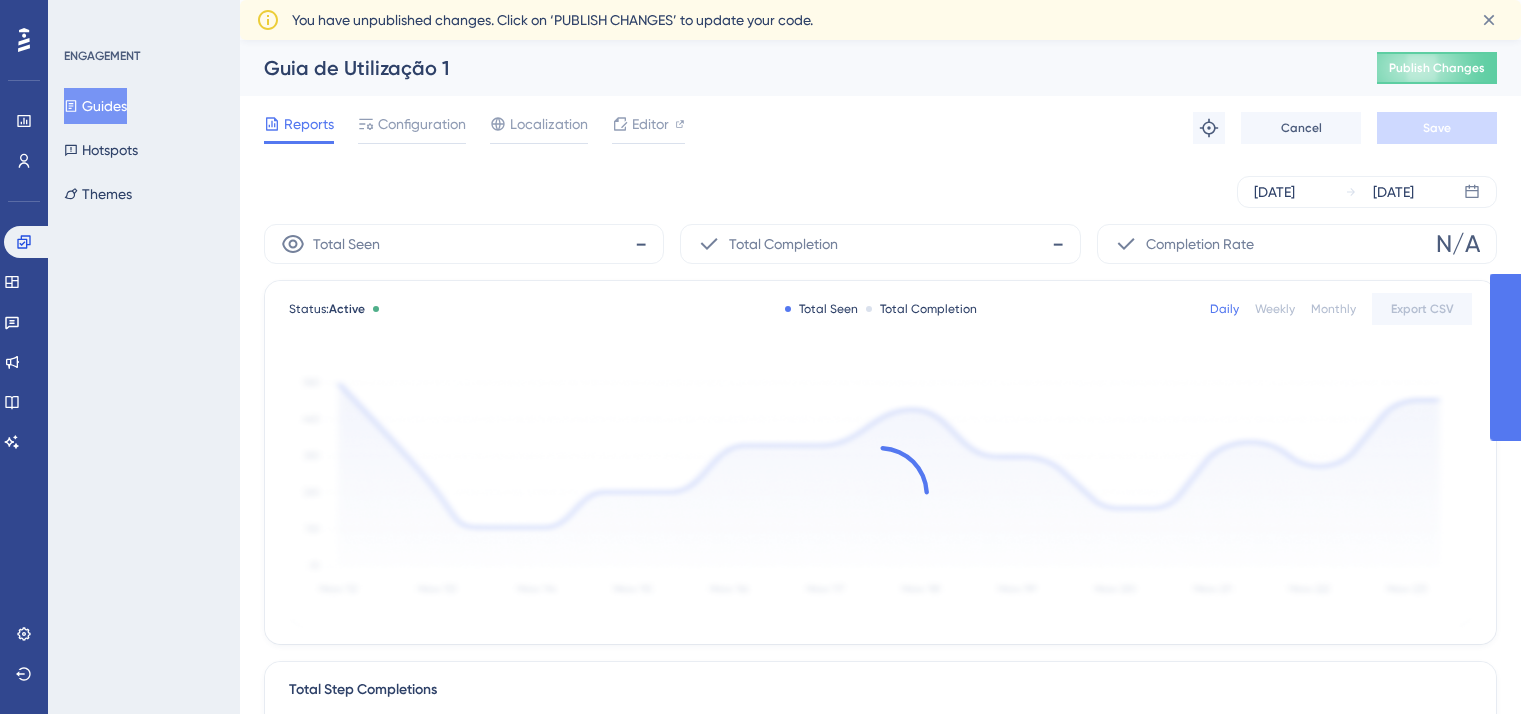scroll, scrollTop: 0, scrollLeft: 0, axis: both 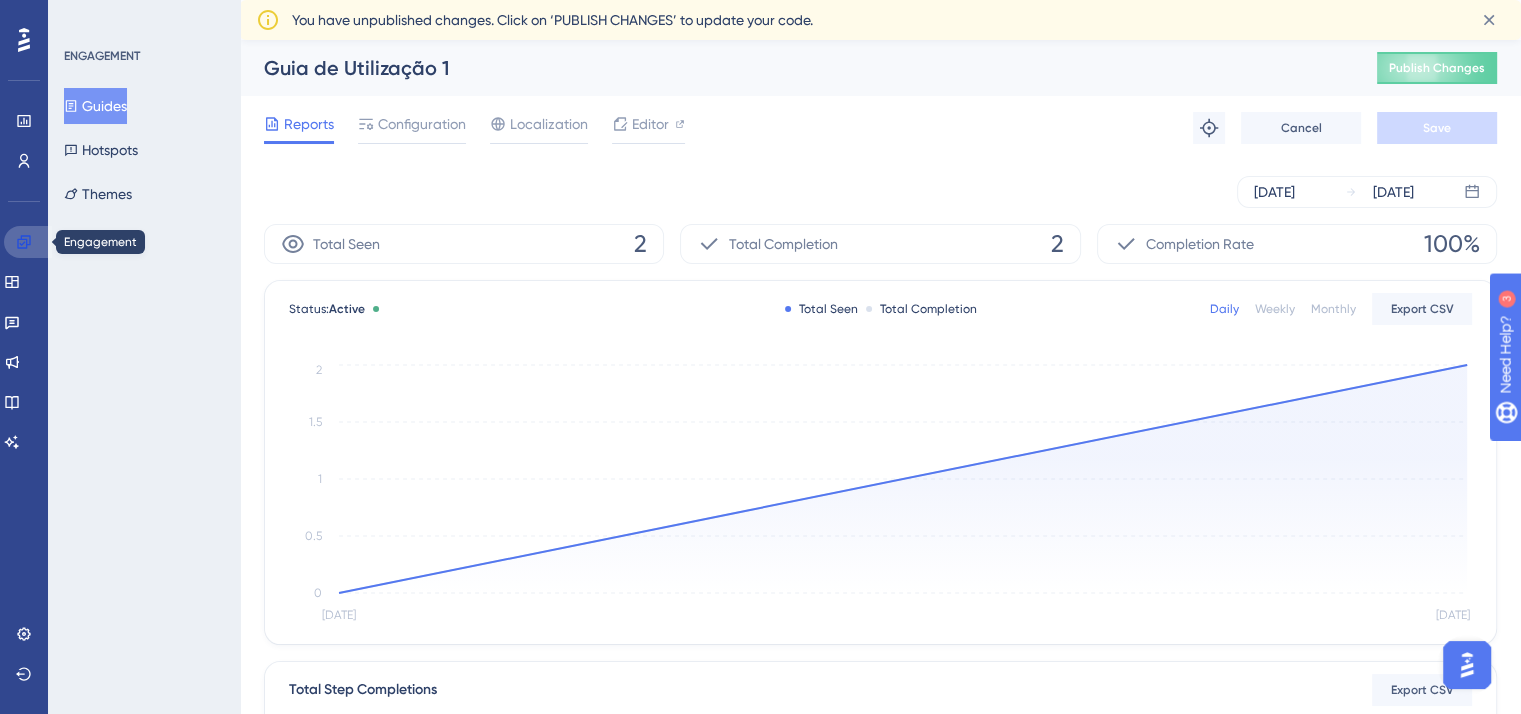 click 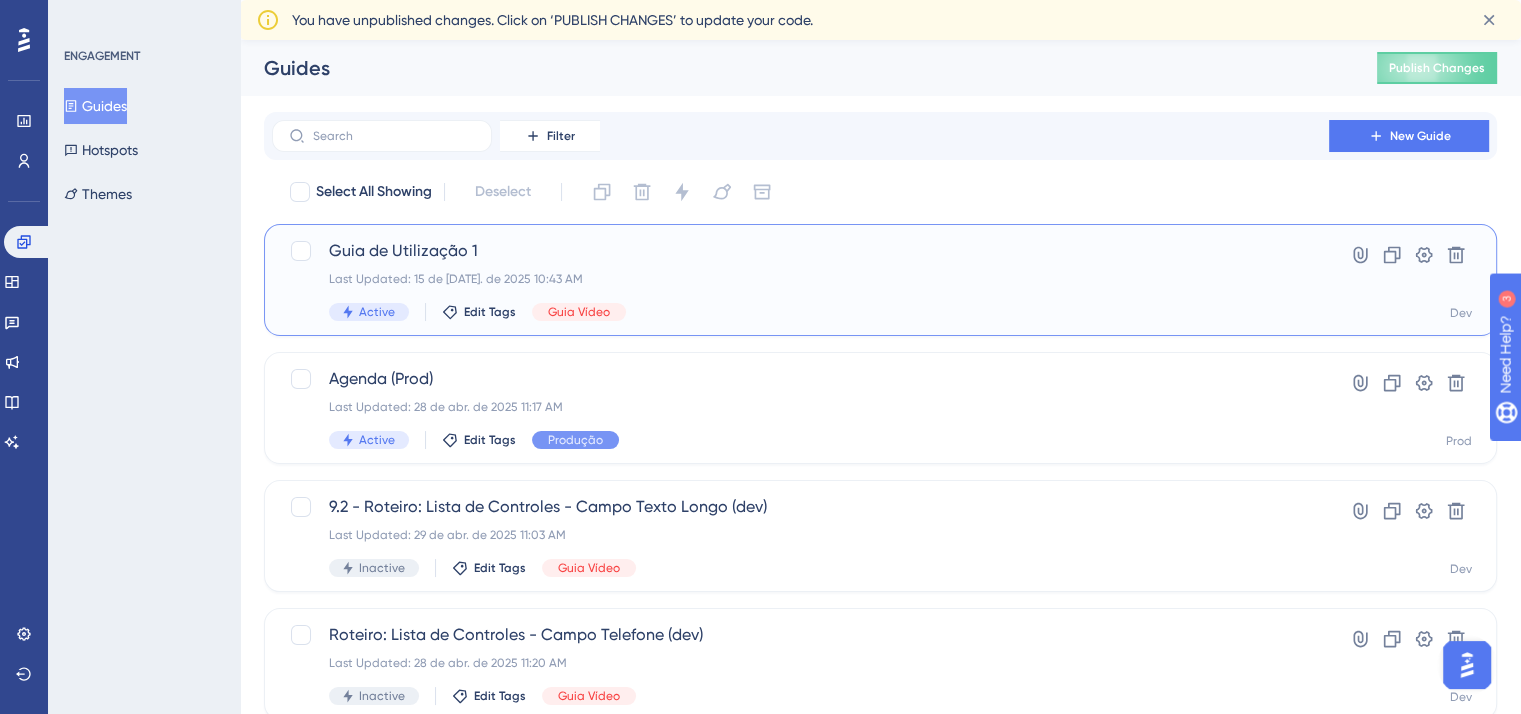 click on "Guia de Utilização 1" at bounding box center [800, 251] 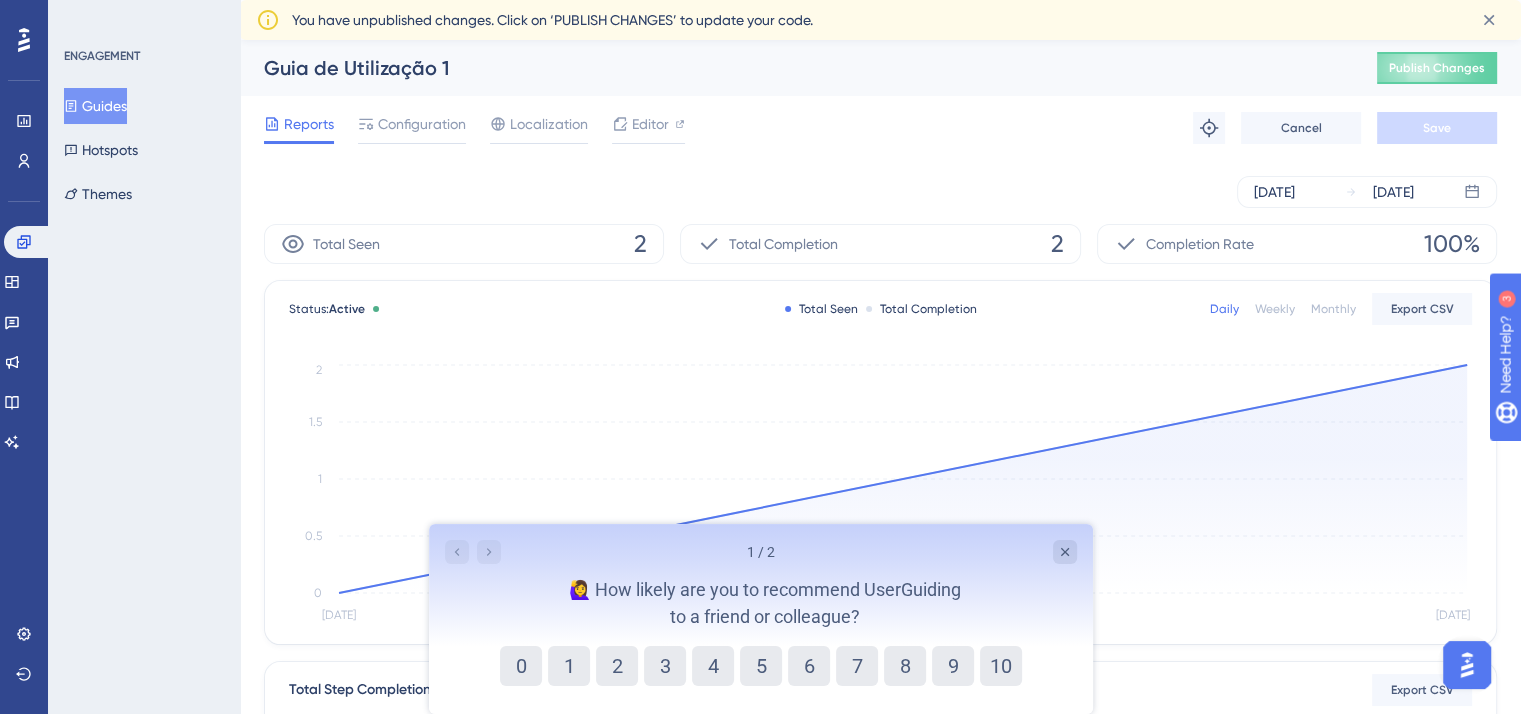 scroll, scrollTop: 0, scrollLeft: 0, axis: both 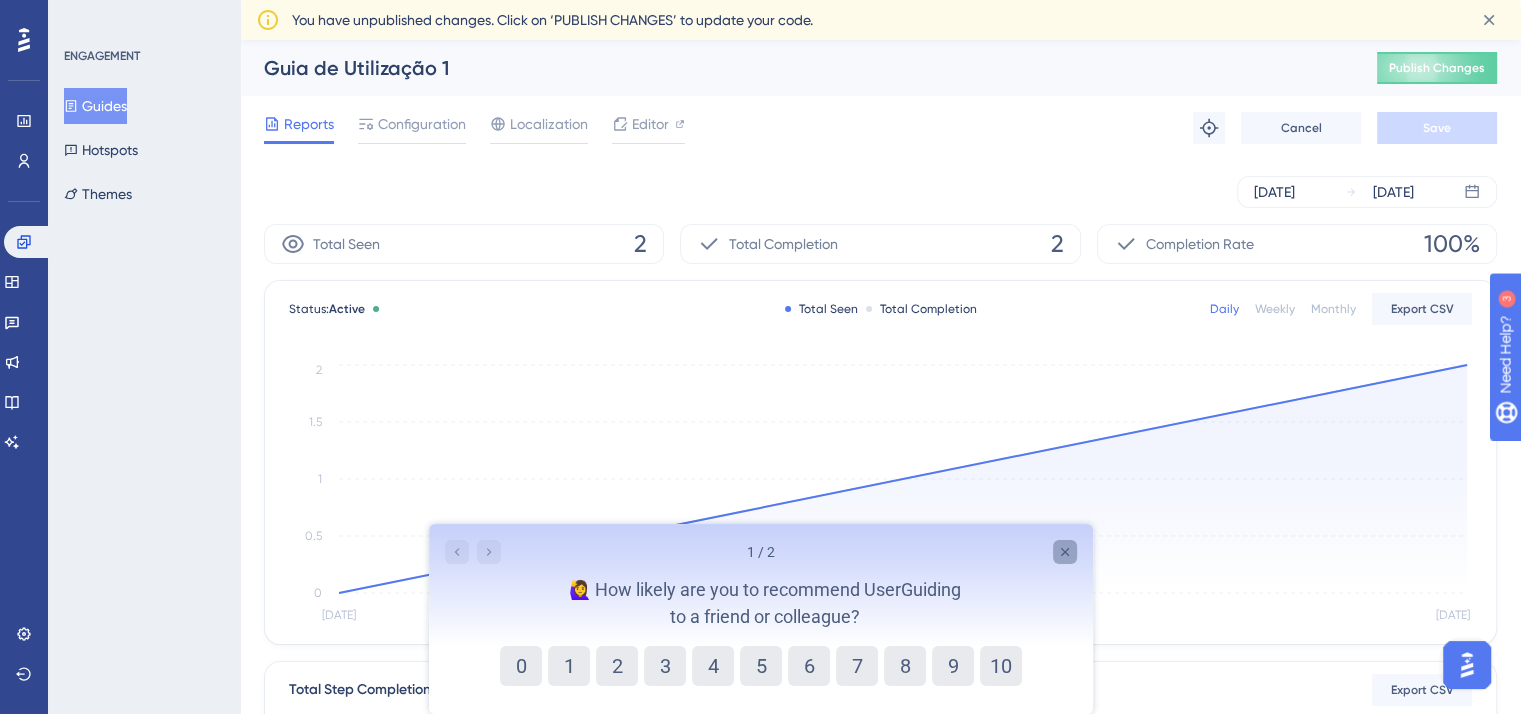 click 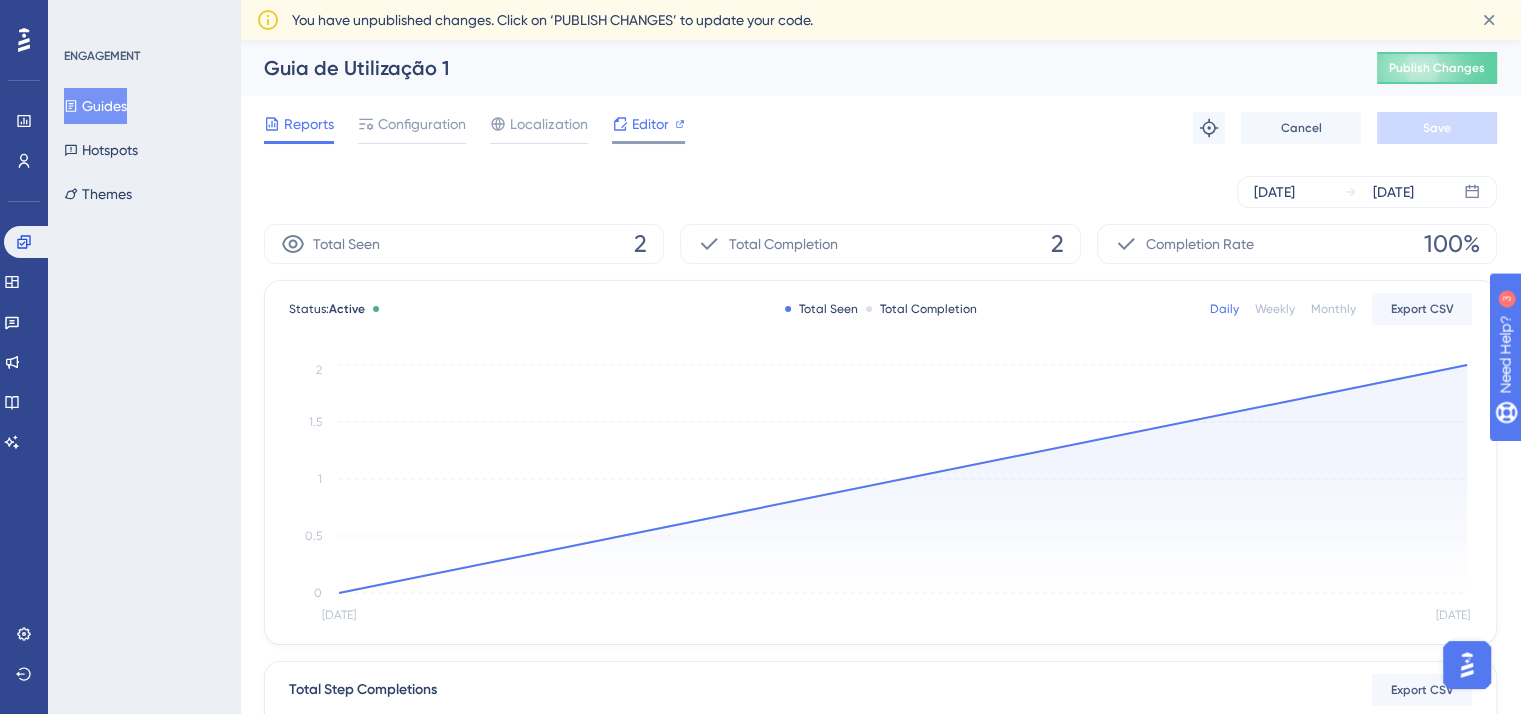 click on "Editor" at bounding box center [650, 124] 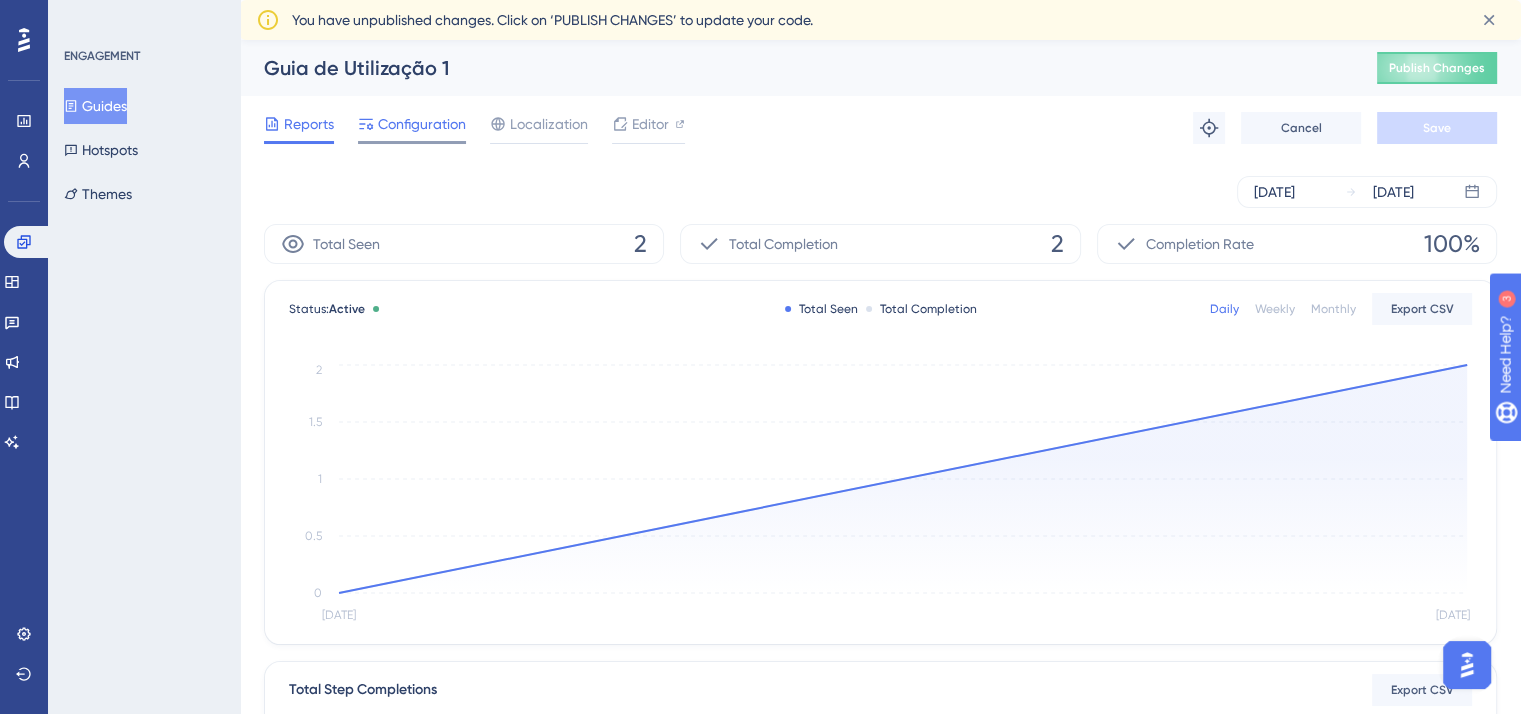 click on "Configuration" at bounding box center (422, 124) 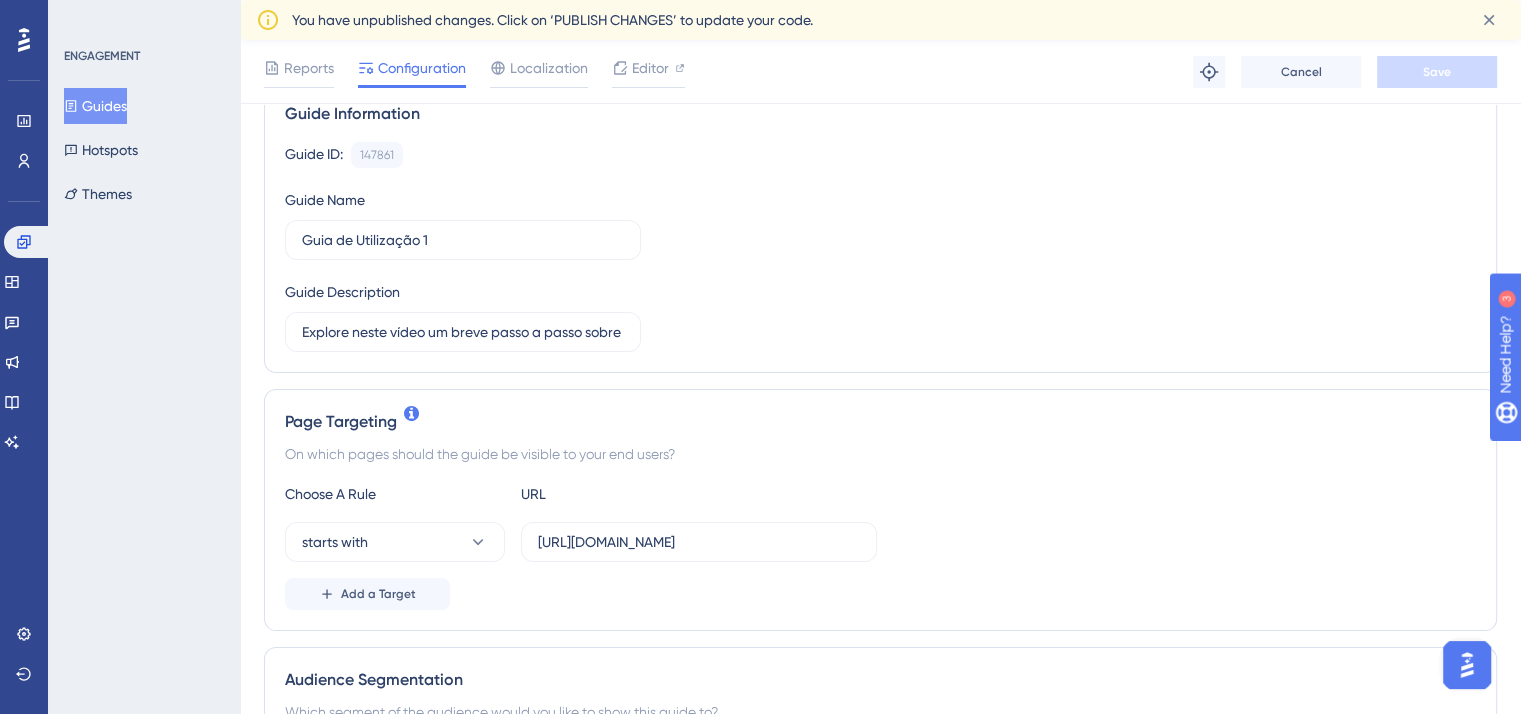 scroll, scrollTop: 200, scrollLeft: 0, axis: vertical 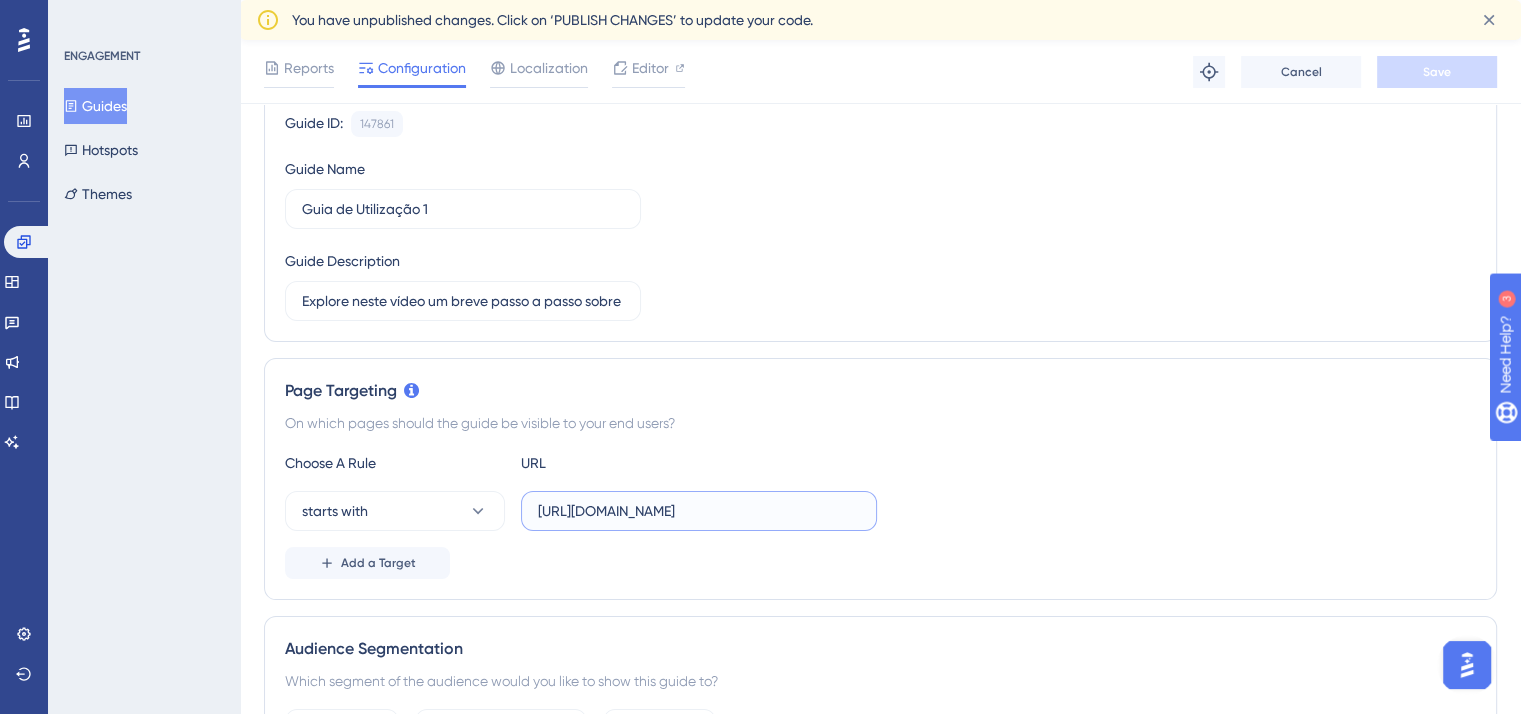 click on "https://dev-app.tlv7.com.br/designer/lc/" at bounding box center (699, 511) 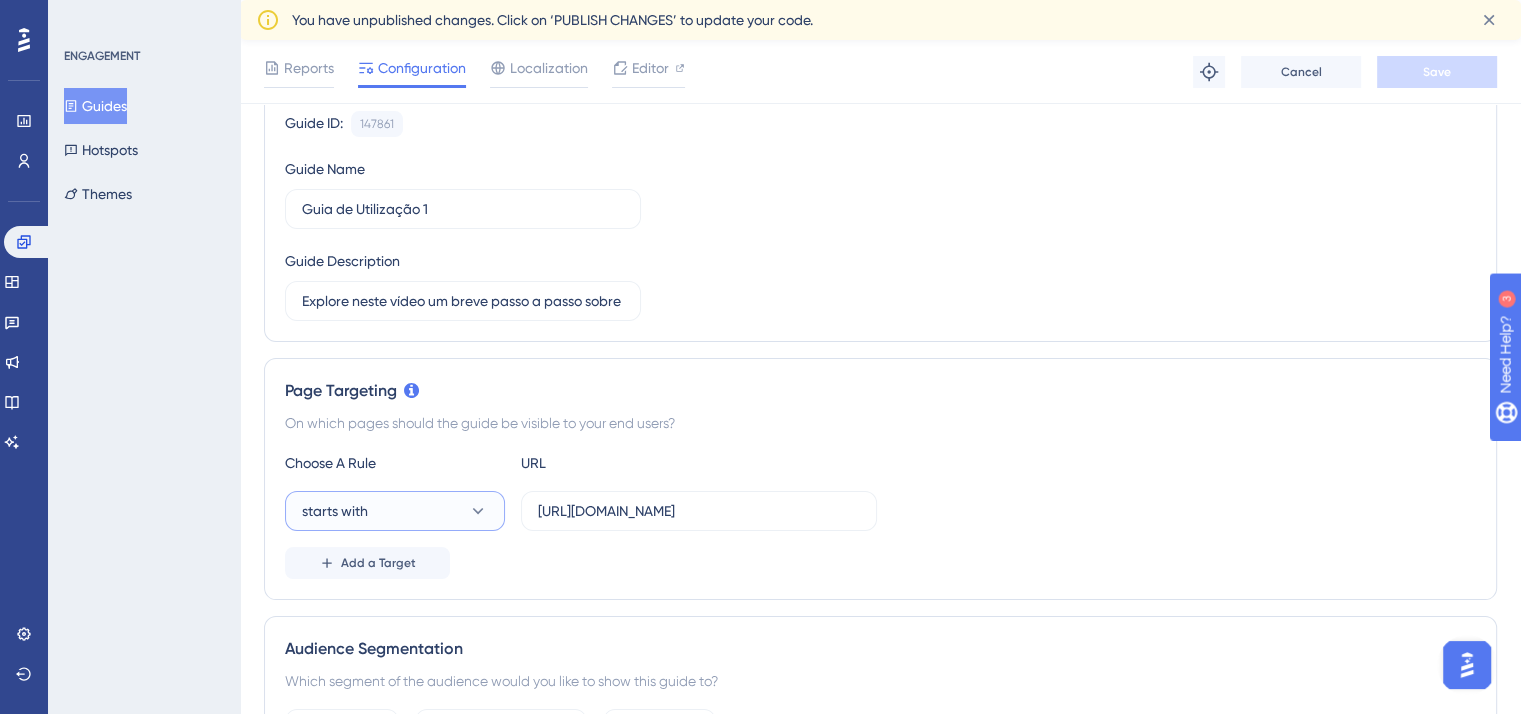 click 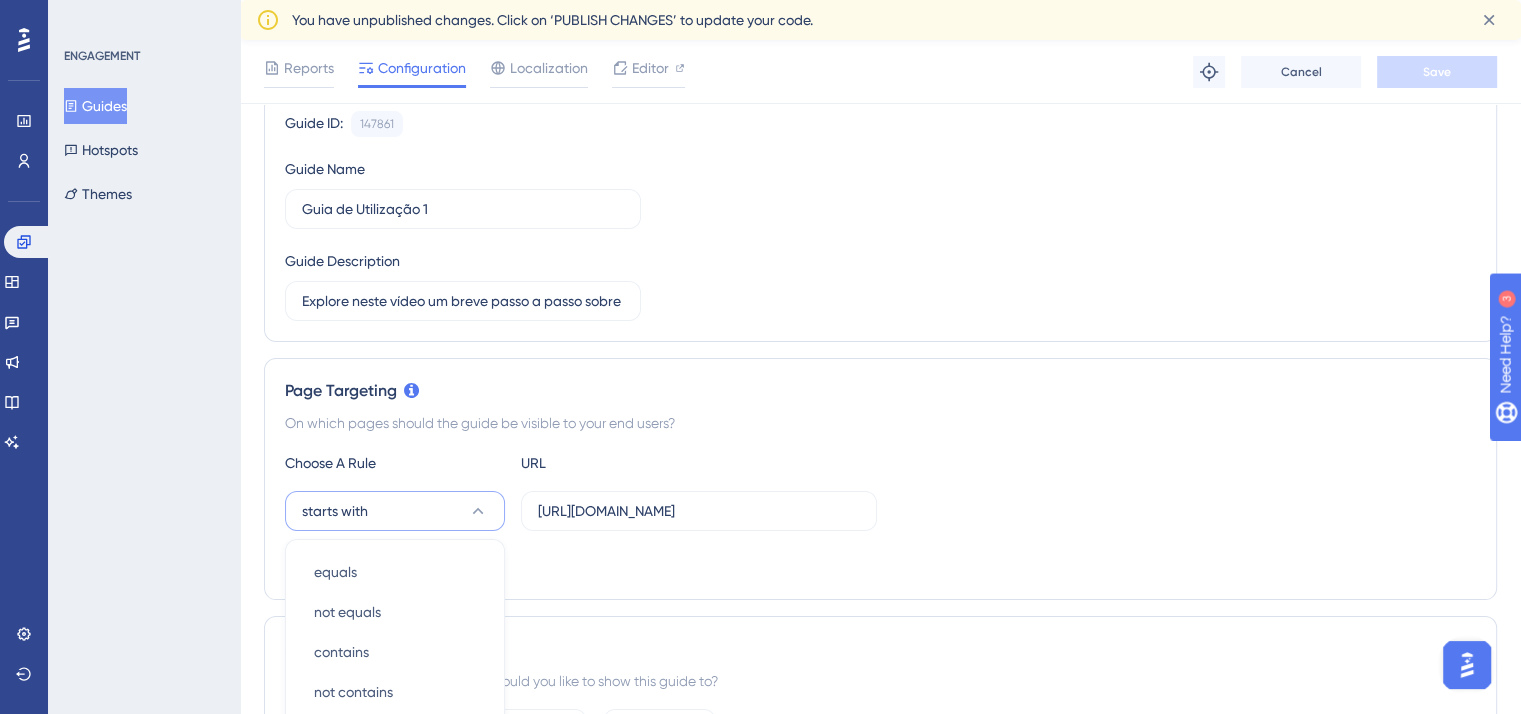 scroll, scrollTop: 533, scrollLeft: 0, axis: vertical 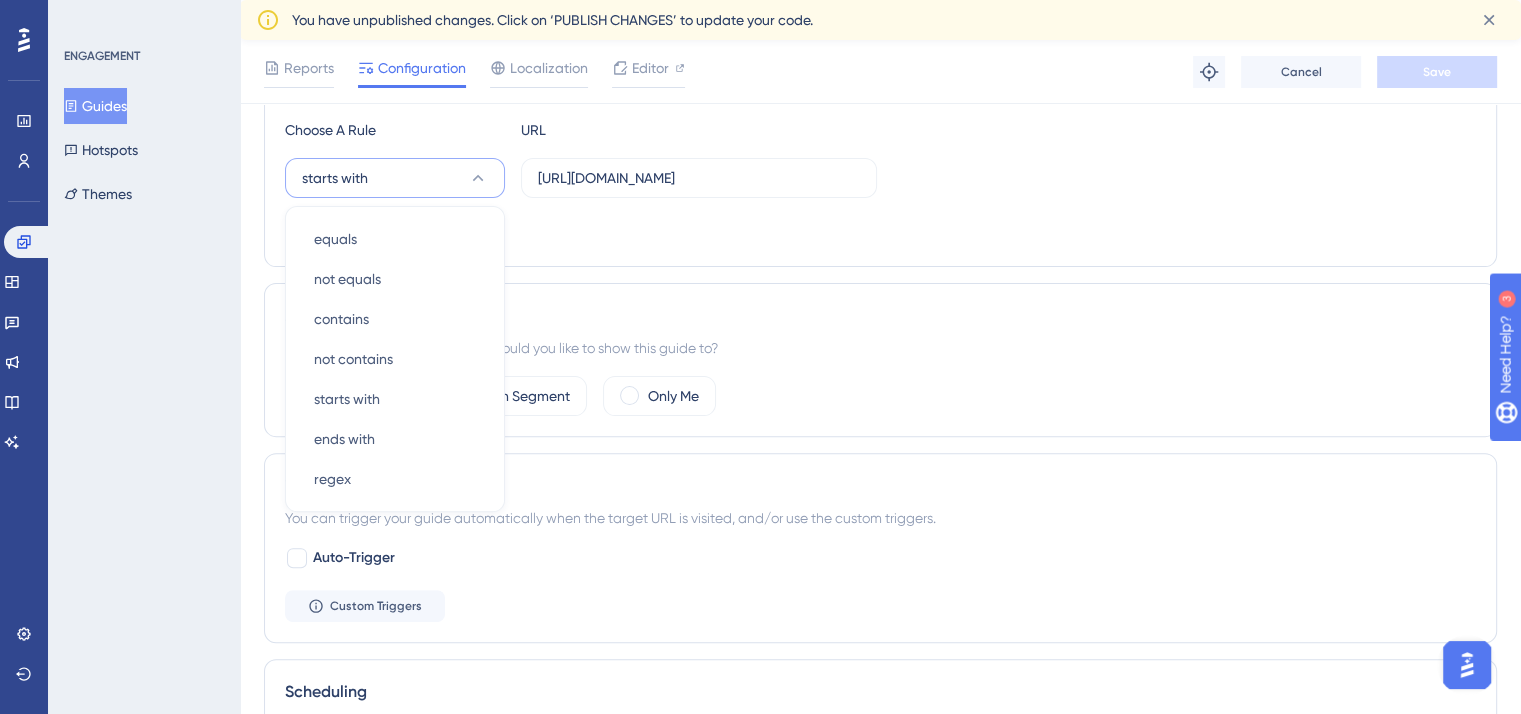 click on "Page Targeting
On which pages should the guide be visible to your end users?
Choose A Rule URL starts with equals equals not equals not equals contains contains not contains not contains starts with starts with ends with ends with regex regex https://dev-app.tlv7.com.br/designer/lc/ Add a Target" at bounding box center [880, 146] 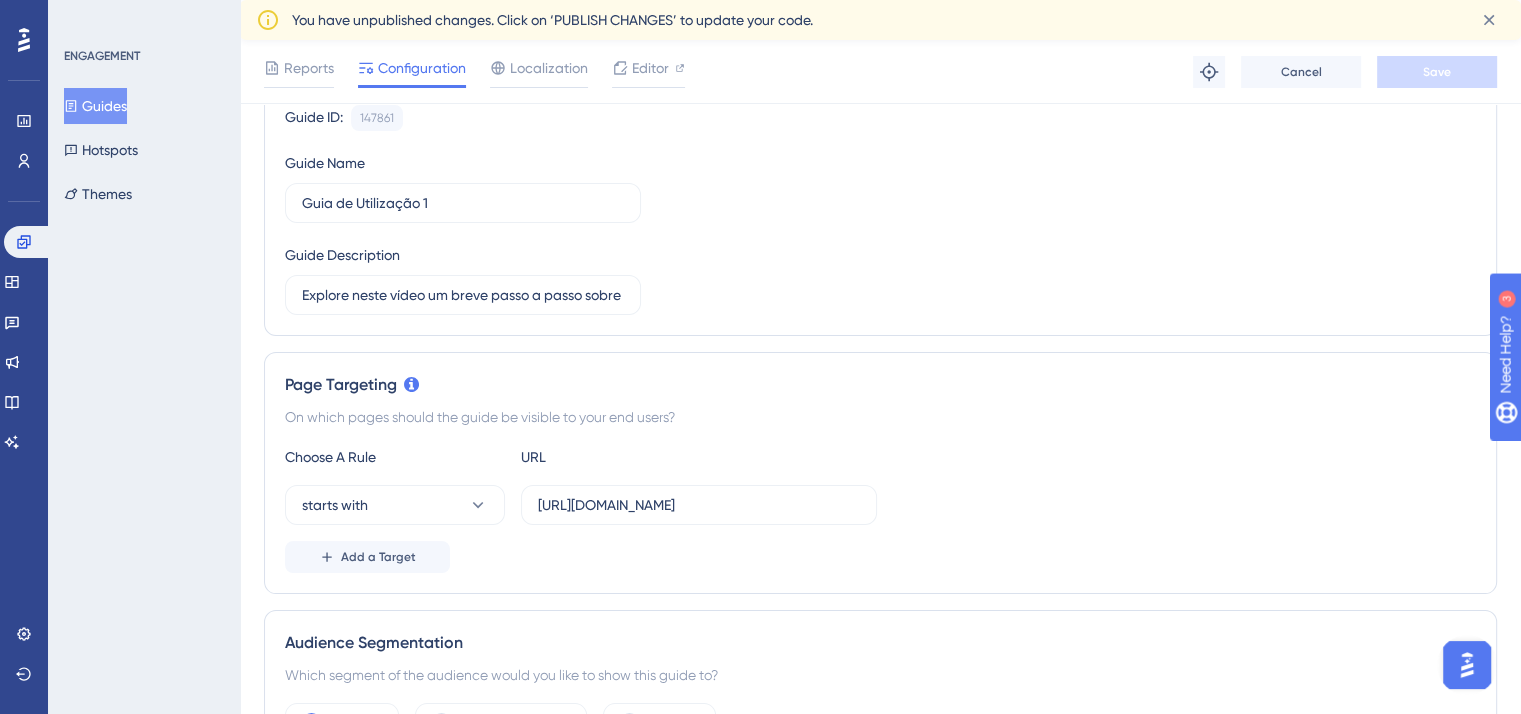 scroll, scrollTop: 300, scrollLeft: 0, axis: vertical 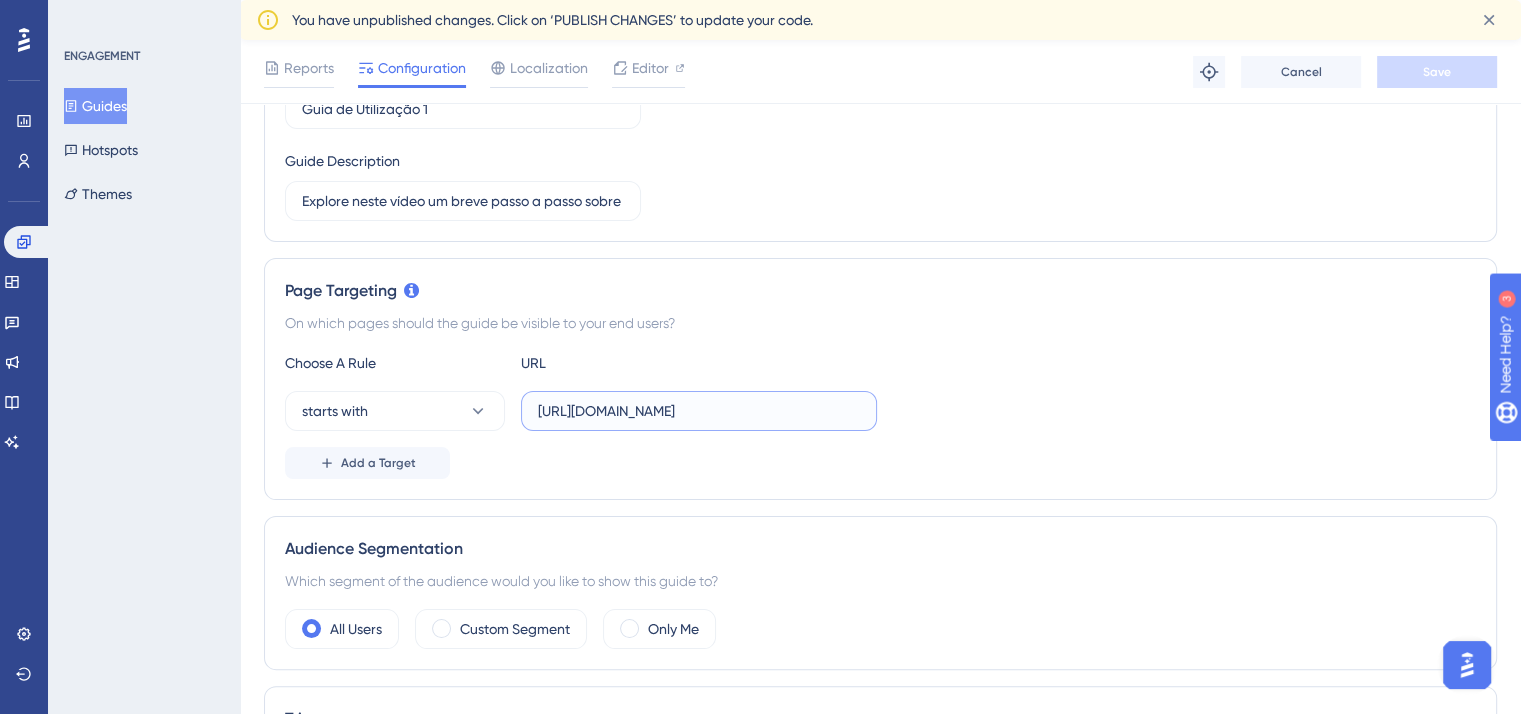 click on "https://dev-app.tlv7.com.br/designer/lc/" at bounding box center [699, 411] 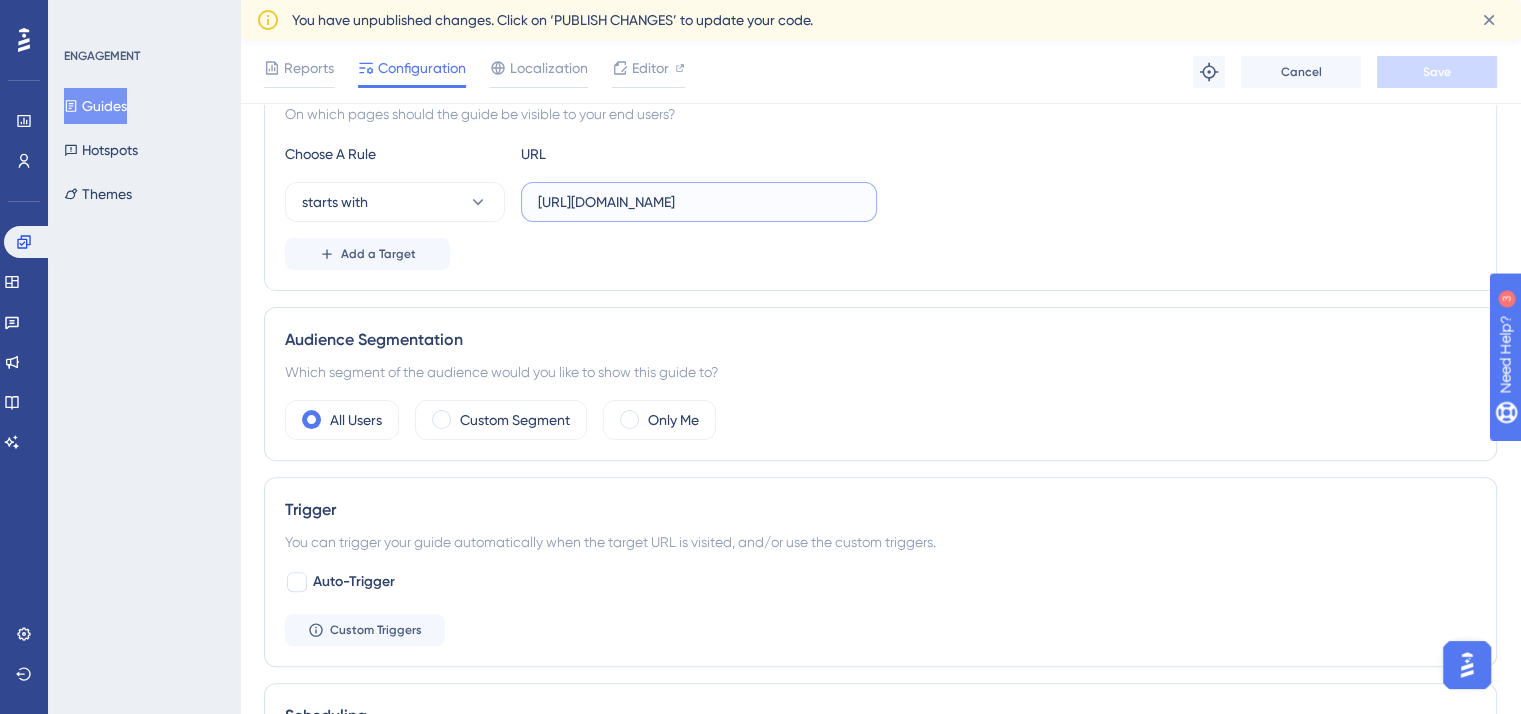 scroll, scrollTop: 0, scrollLeft: 0, axis: both 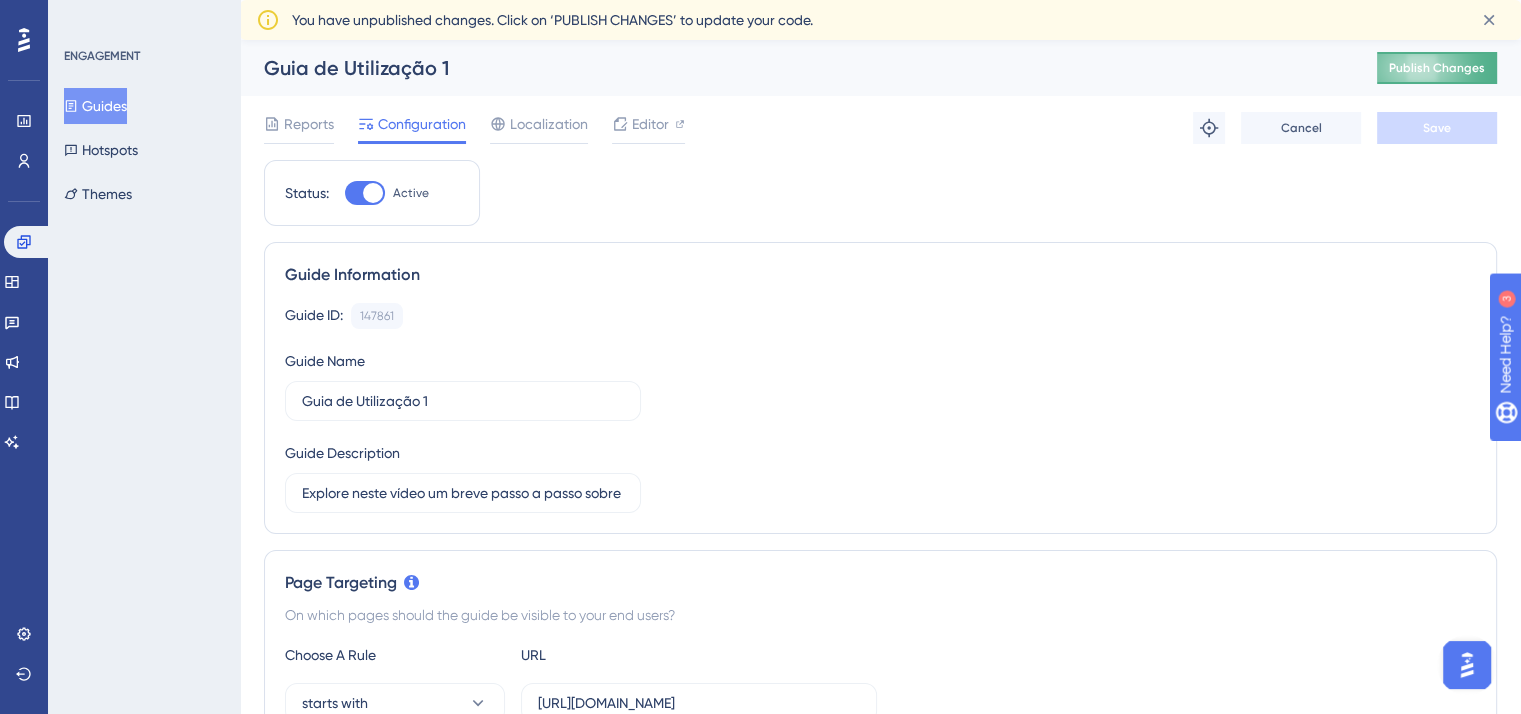 click on "Publish Changes" at bounding box center (1437, 68) 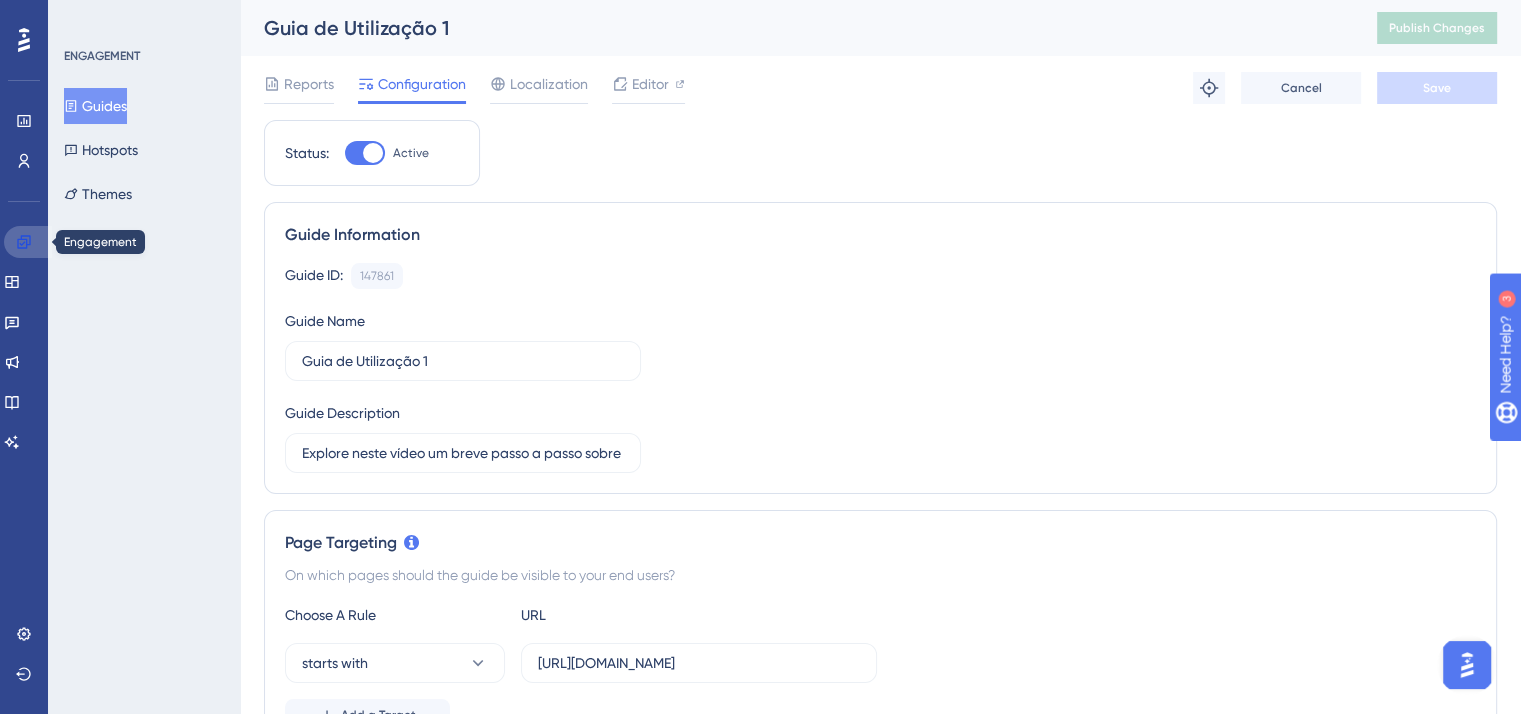 click 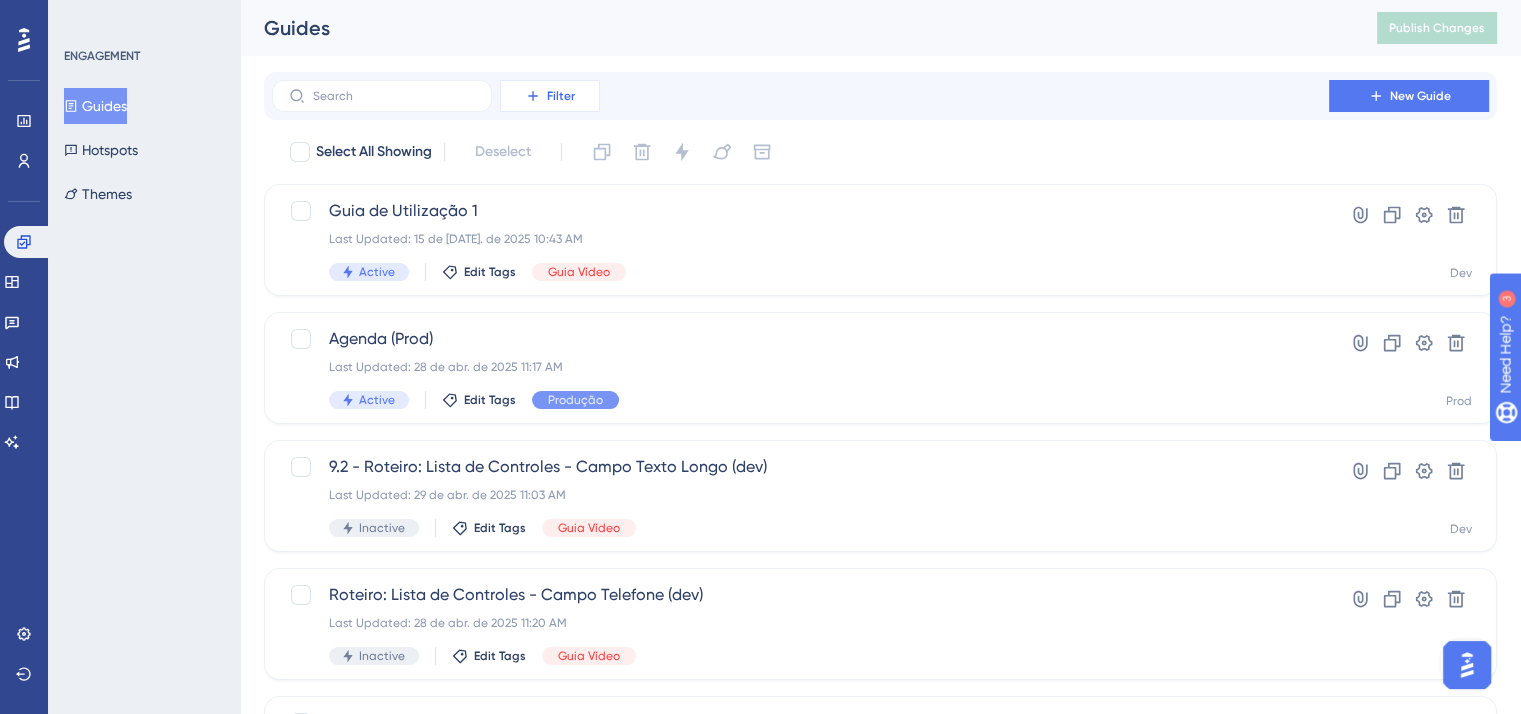 click 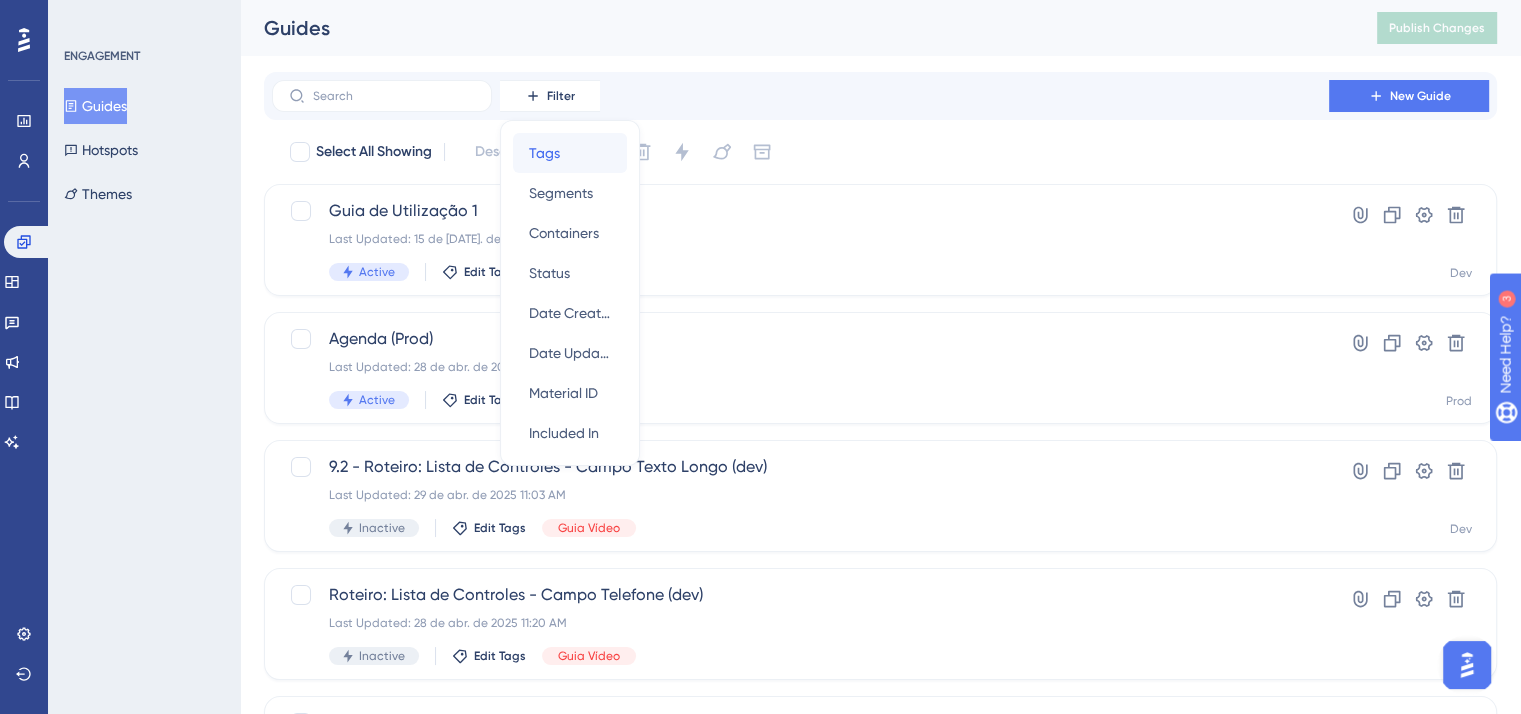 click on "Tags" at bounding box center (544, 153) 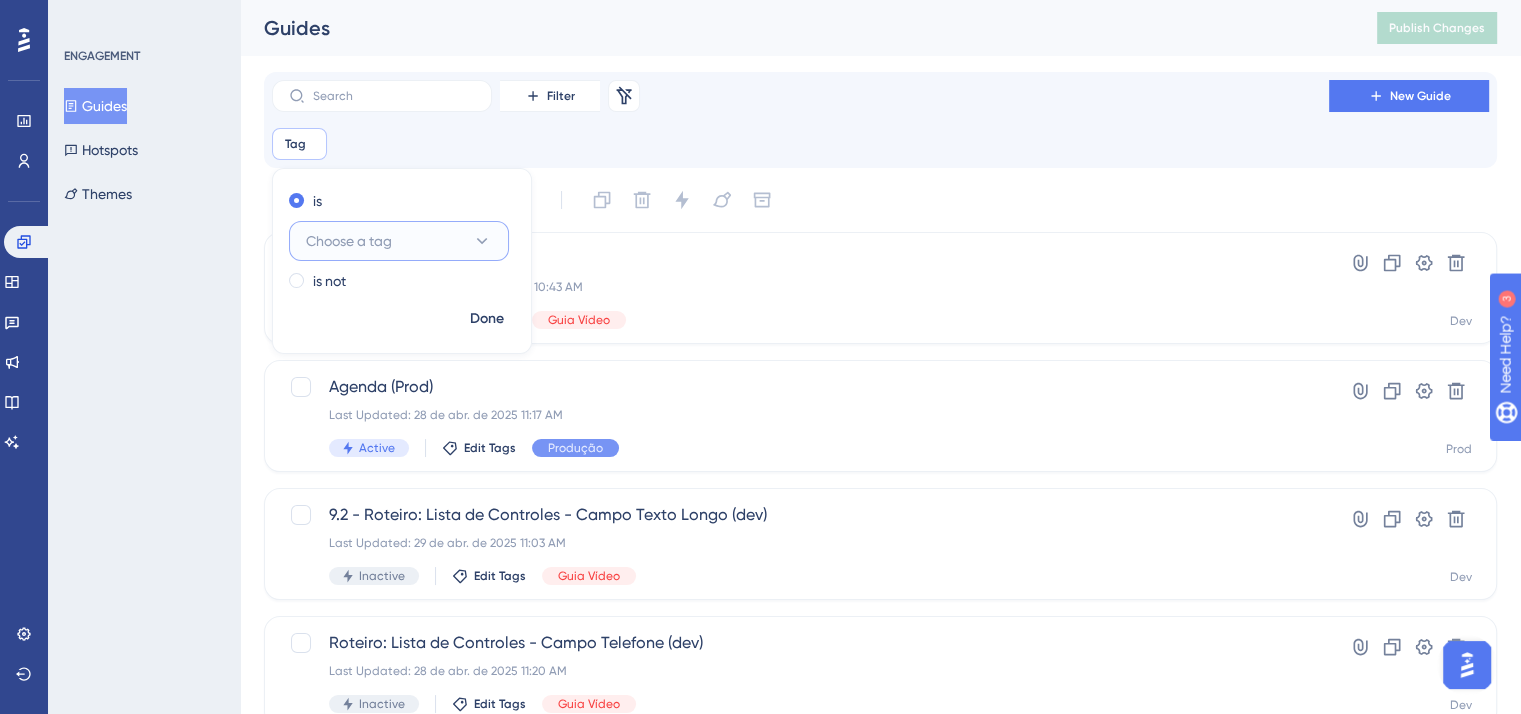 click 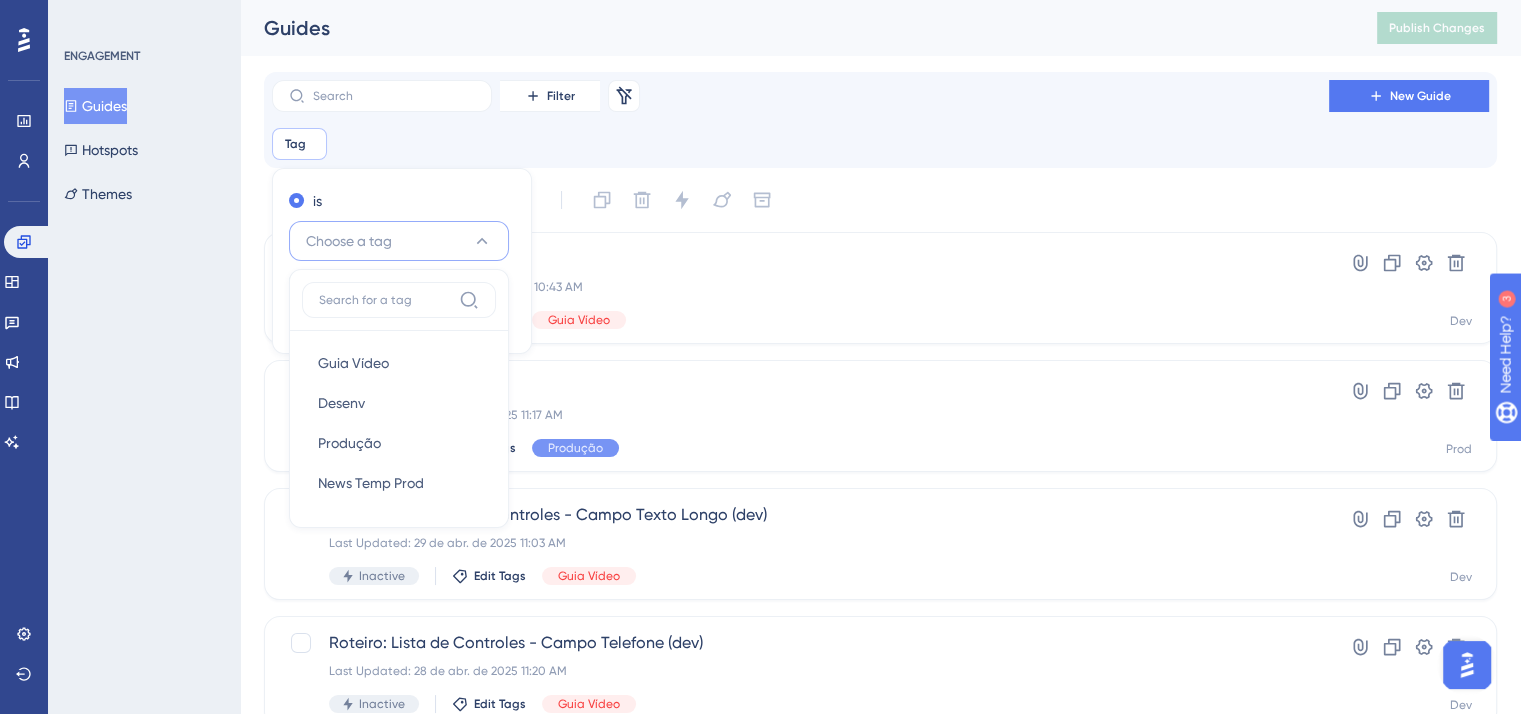 scroll, scrollTop: 40, scrollLeft: 0, axis: vertical 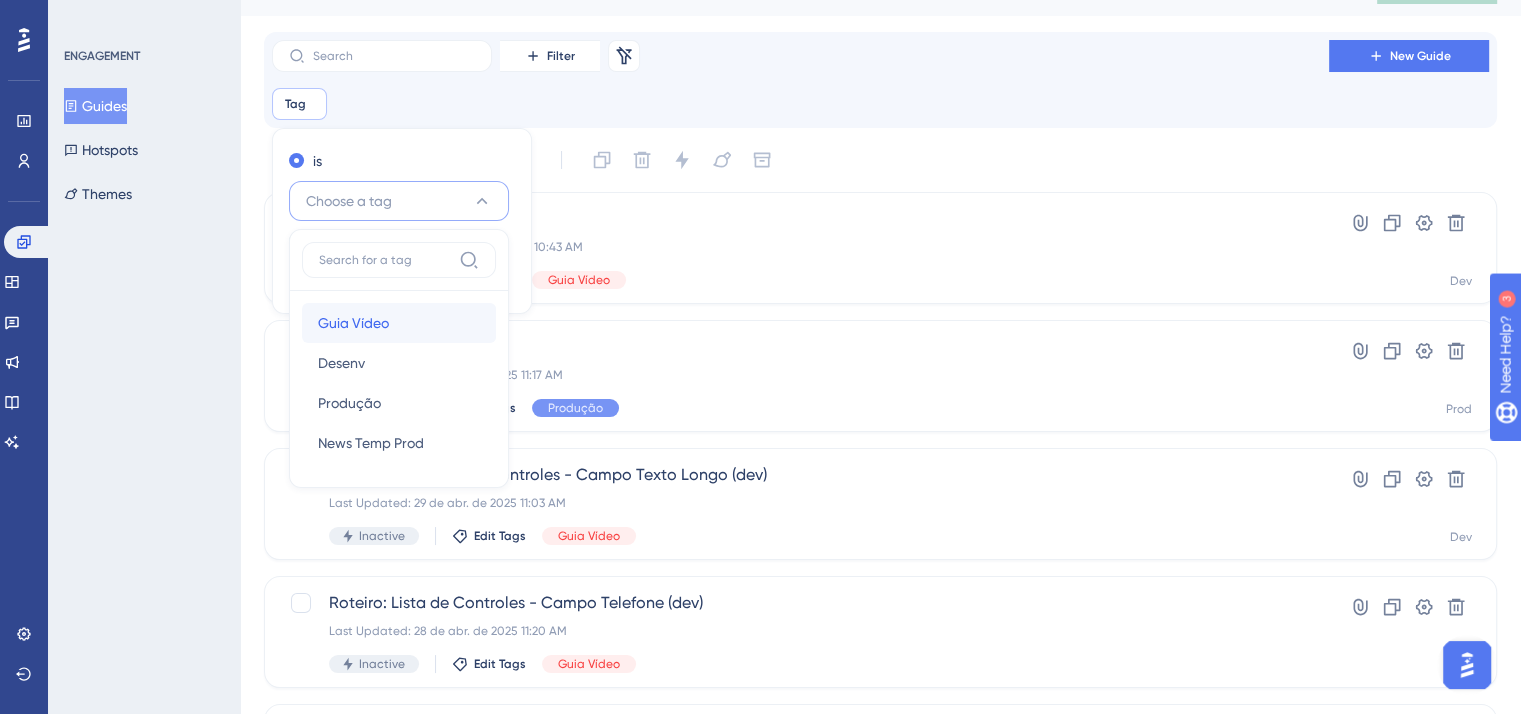 click on "Guia Vídeo" at bounding box center [353, 323] 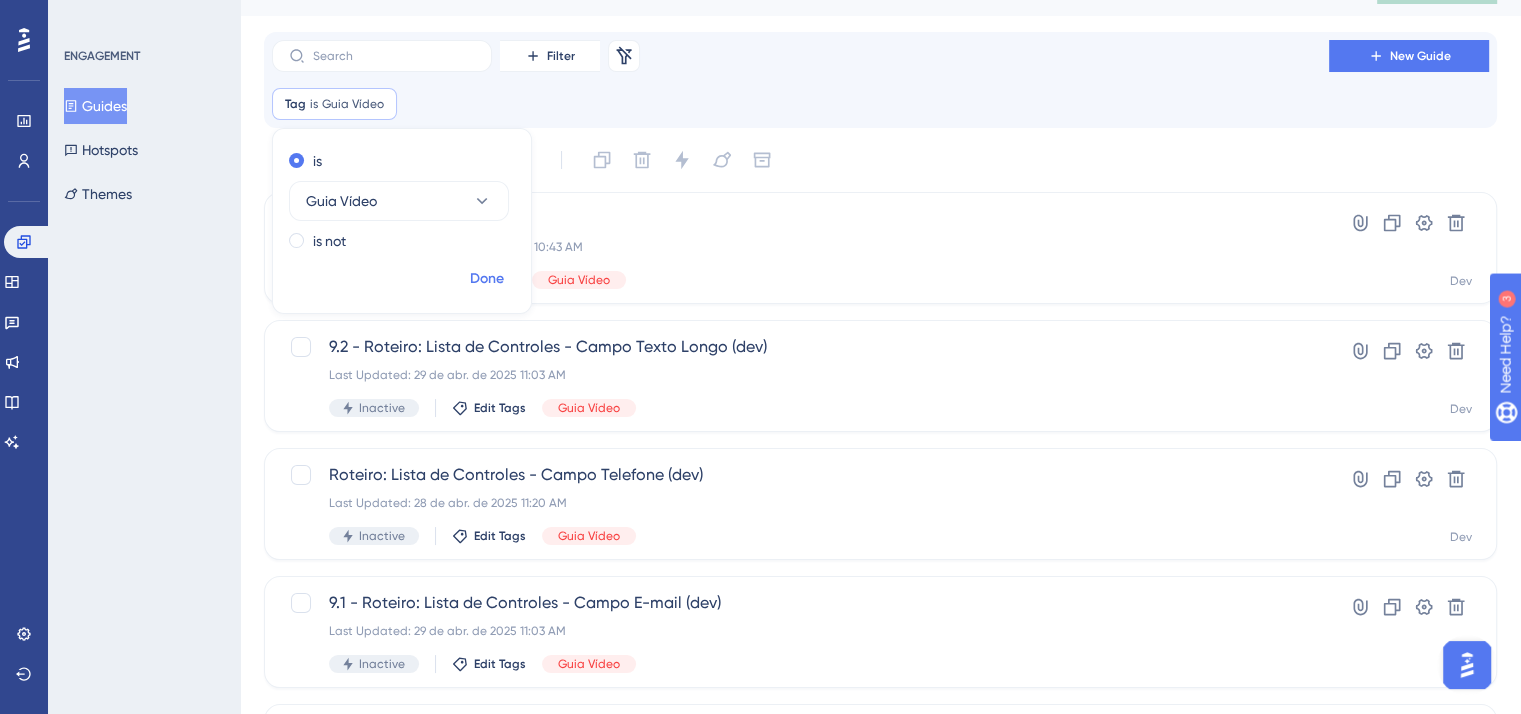 click on "Done" at bounding box center (487, 279) 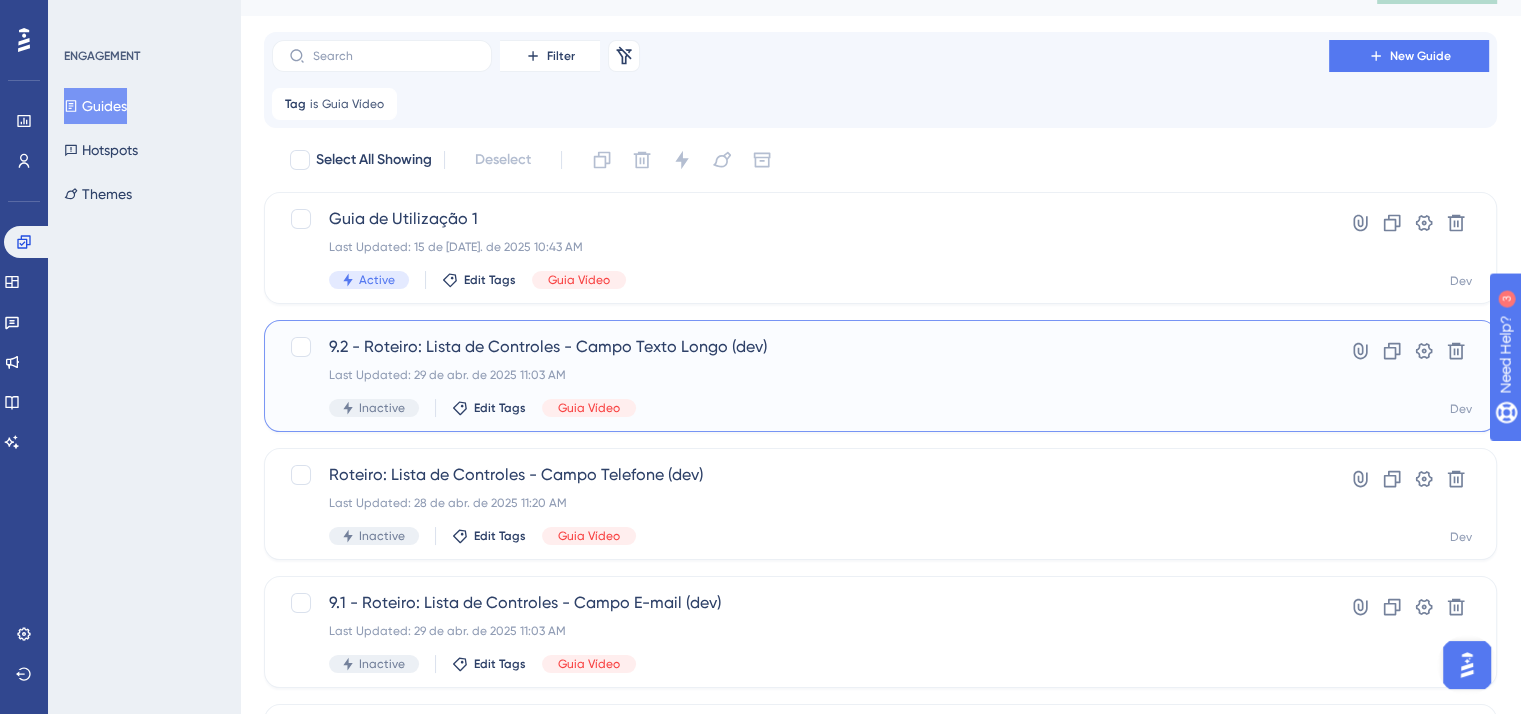 click on "Last Updated: 29 de abr. de 2025 11:03 AM" at bounding box center (800, 375) 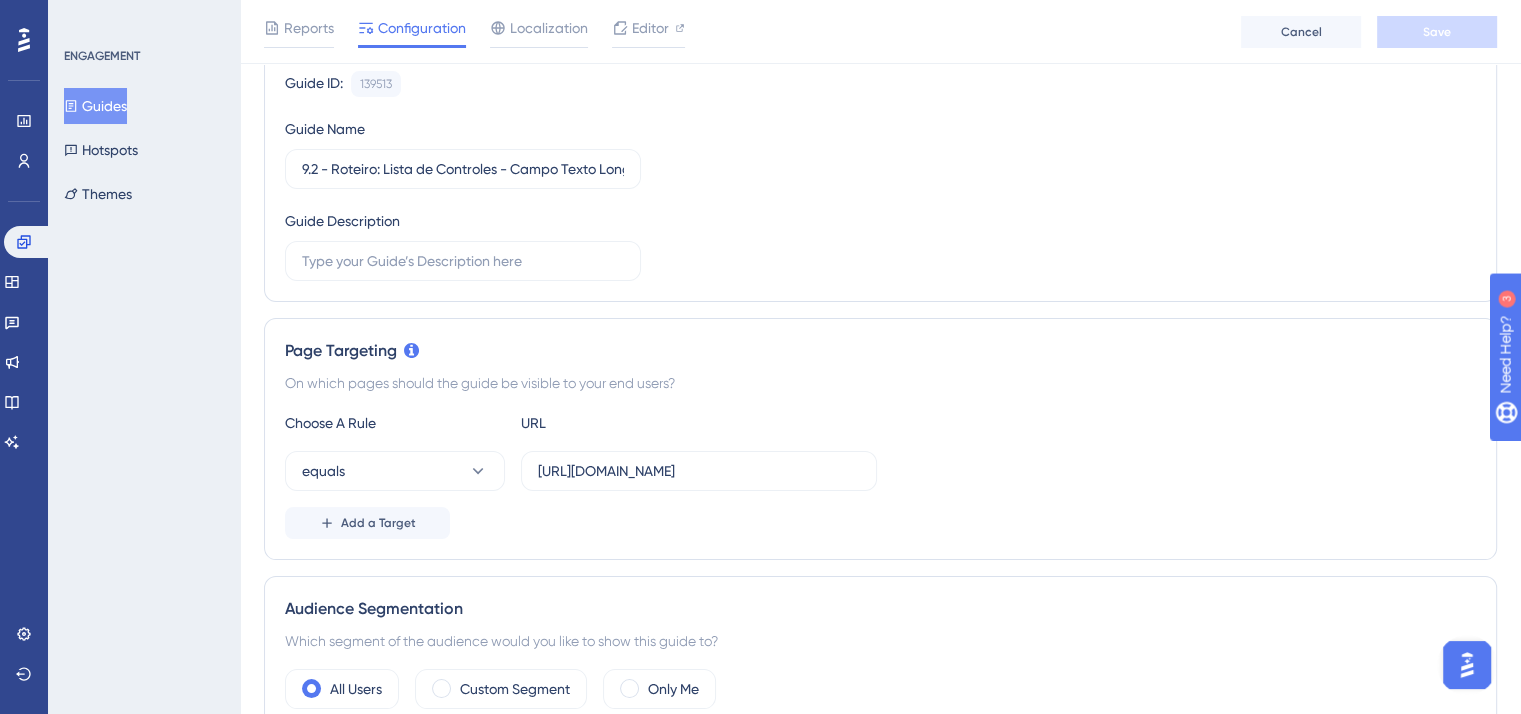 scroll, scrollTop: 0, scrollLeft: 0, axis: both 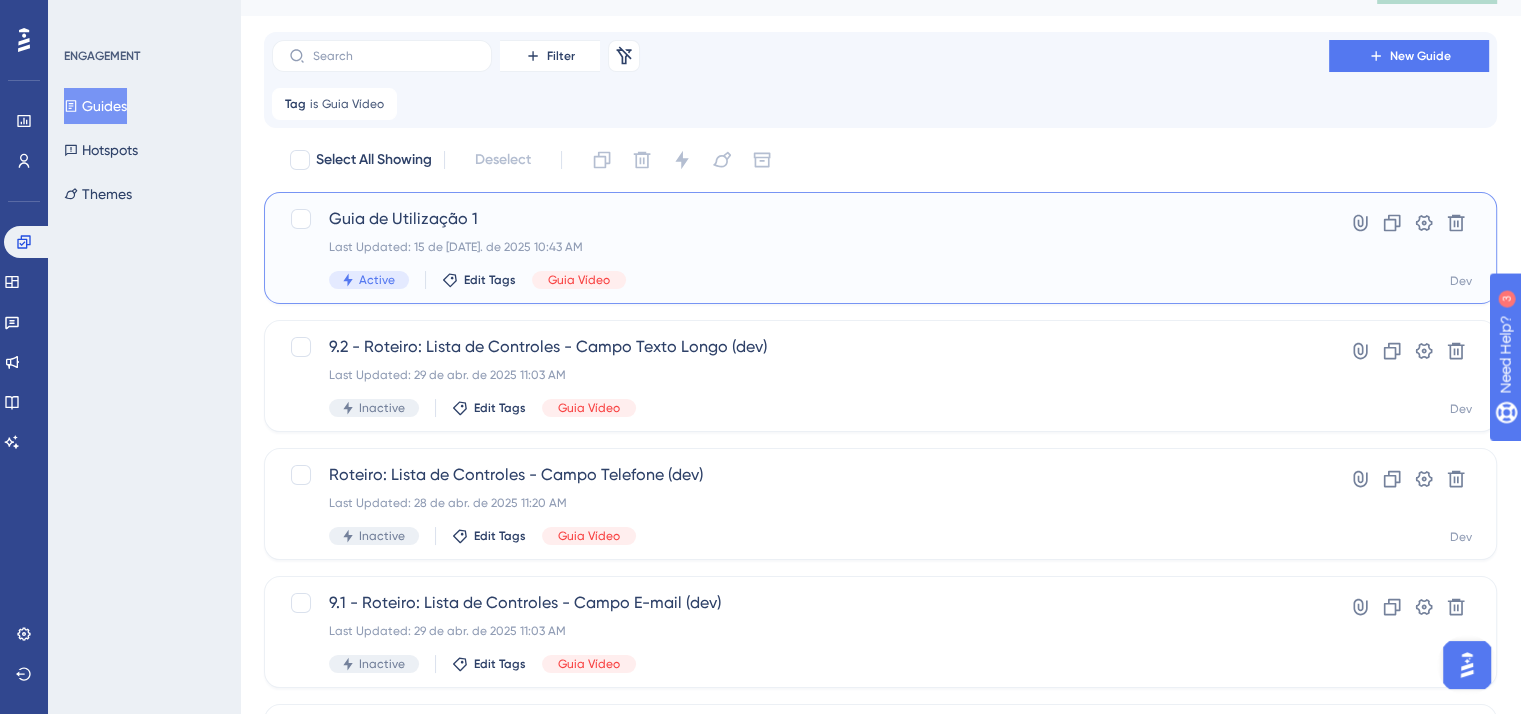 click on "Guia de Utilização 1 Last Updated: 15 de jul. de 2025 10:43 AM Active Edit Tags Guia Vídeo" at bounding box center [800, 248] 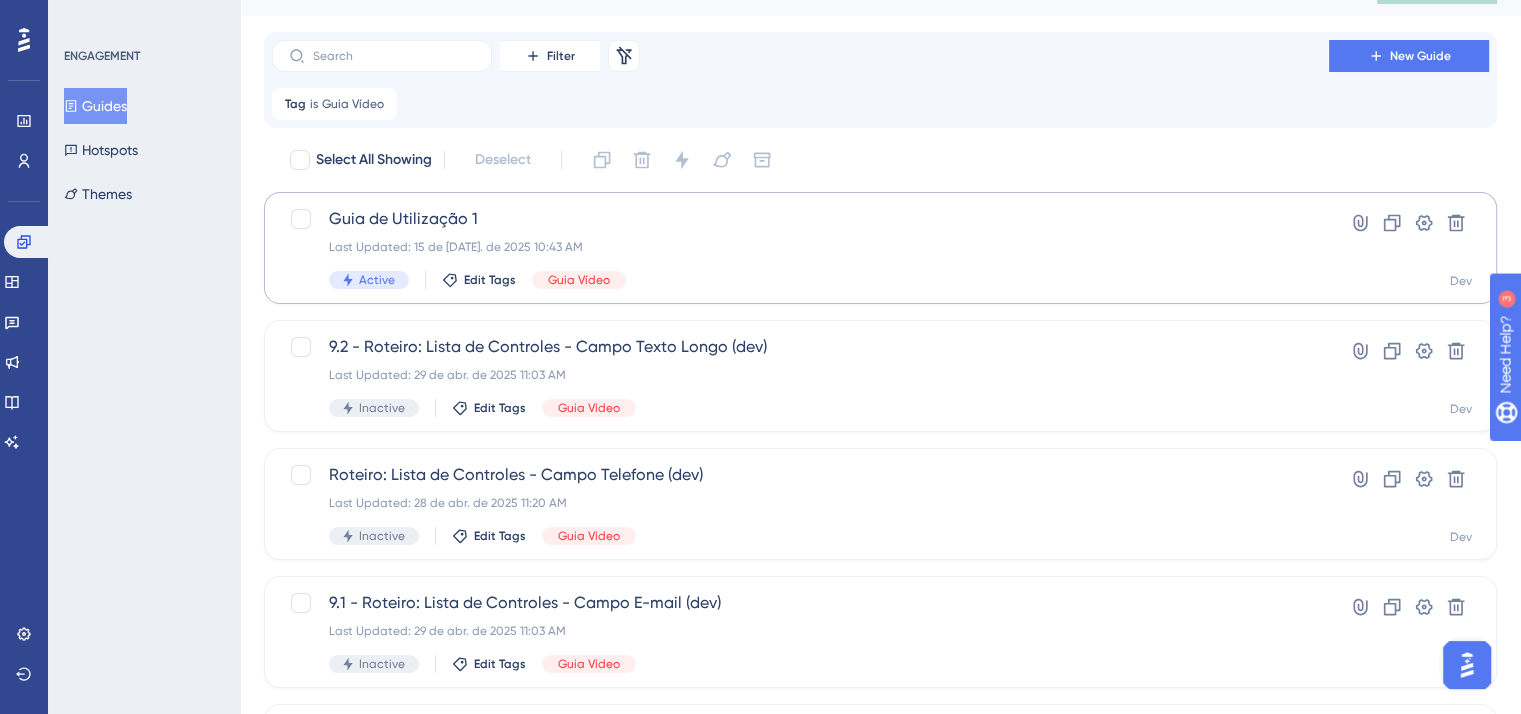 scroll, scrollTop: 0, scrollLeft: 0, axis: both 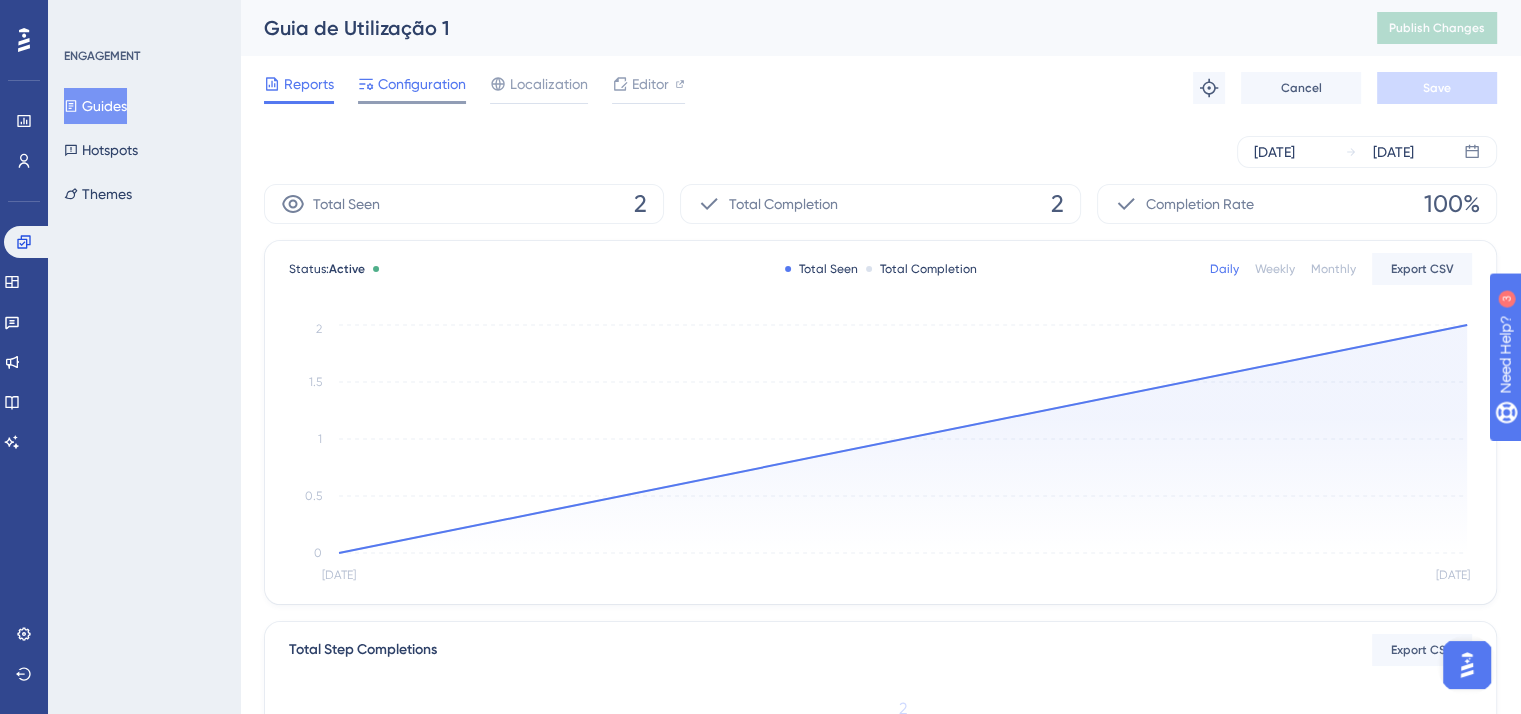 click on "Configuration" at bounding box center (422, 84) 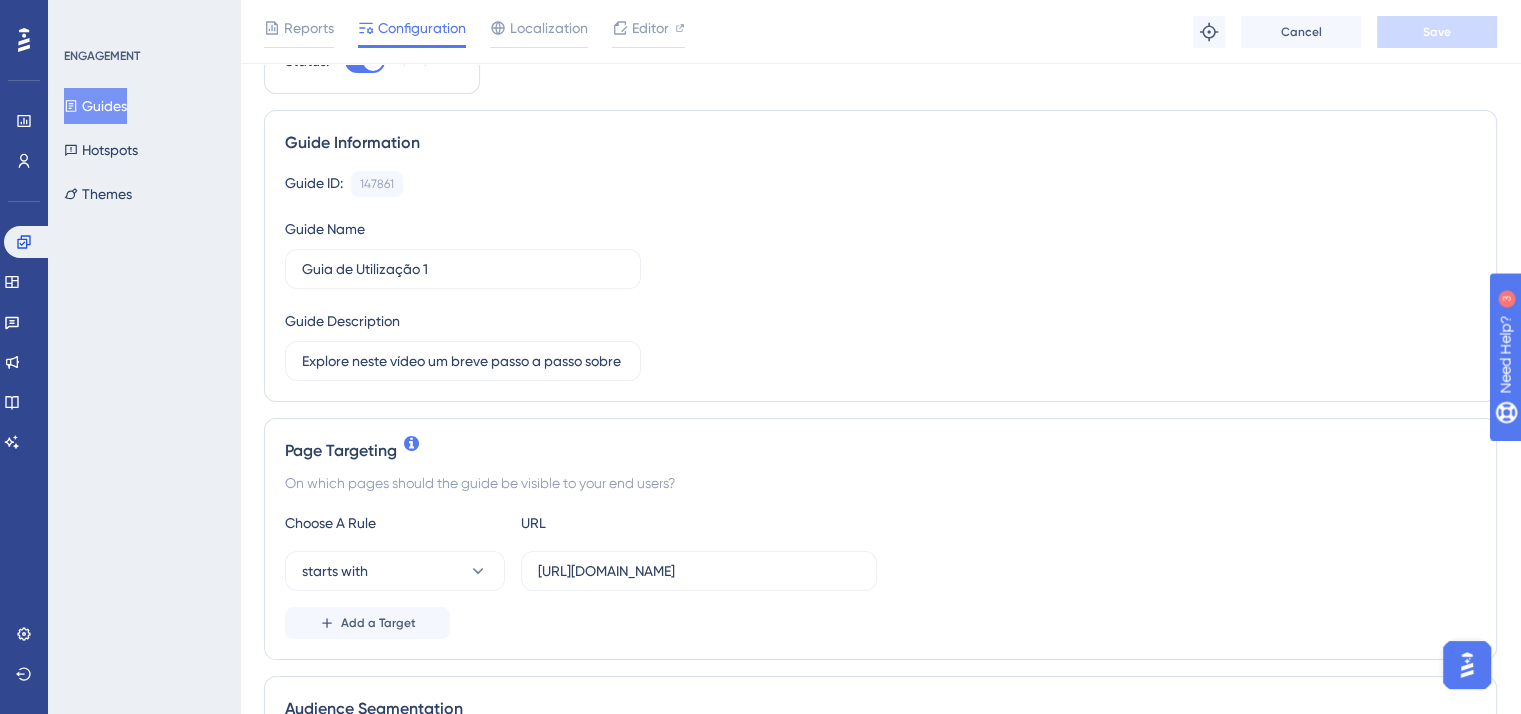 scroll, scrollTop: 200, scrollLeft: 0, axis: vertical 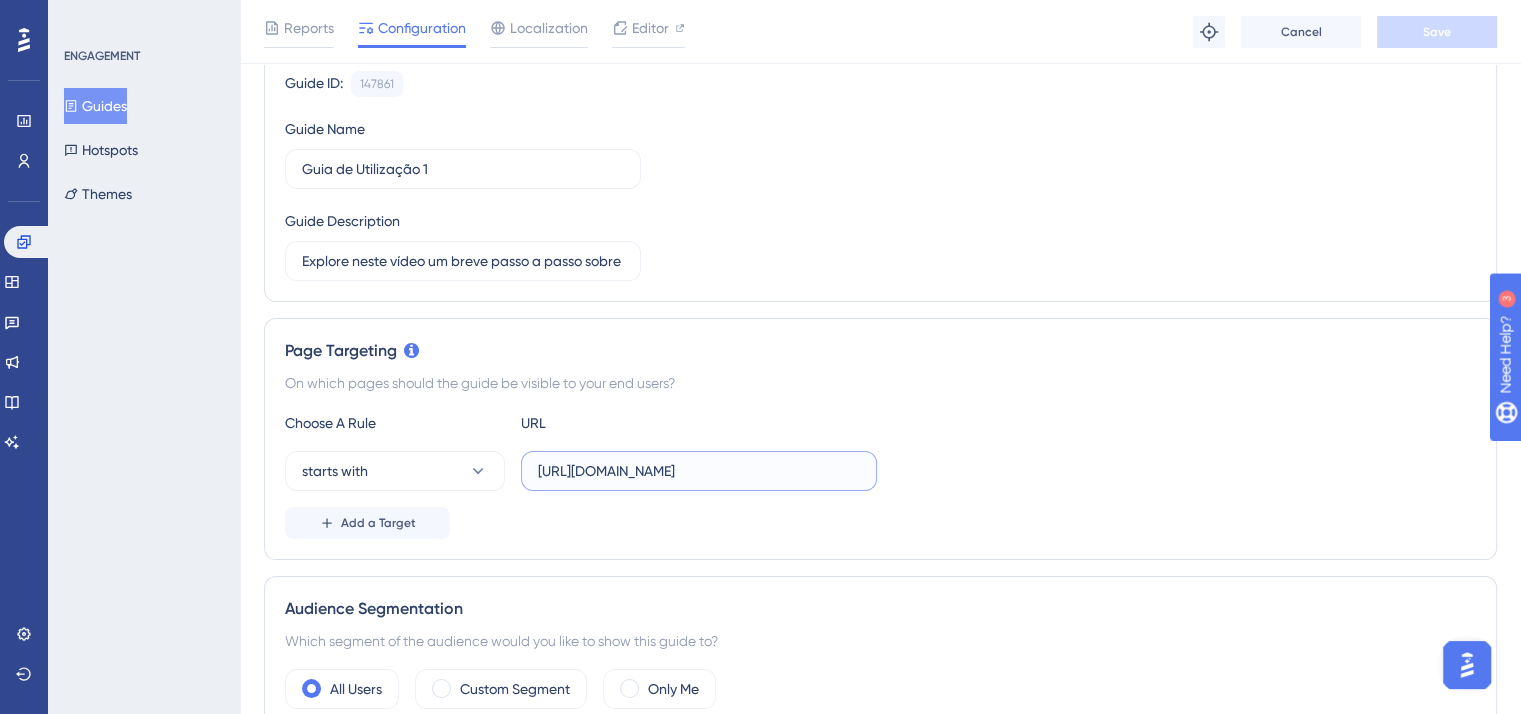 click on "https://dev-app.tlv7.com.br/designer/lc/" at bounding box center (699, 471) 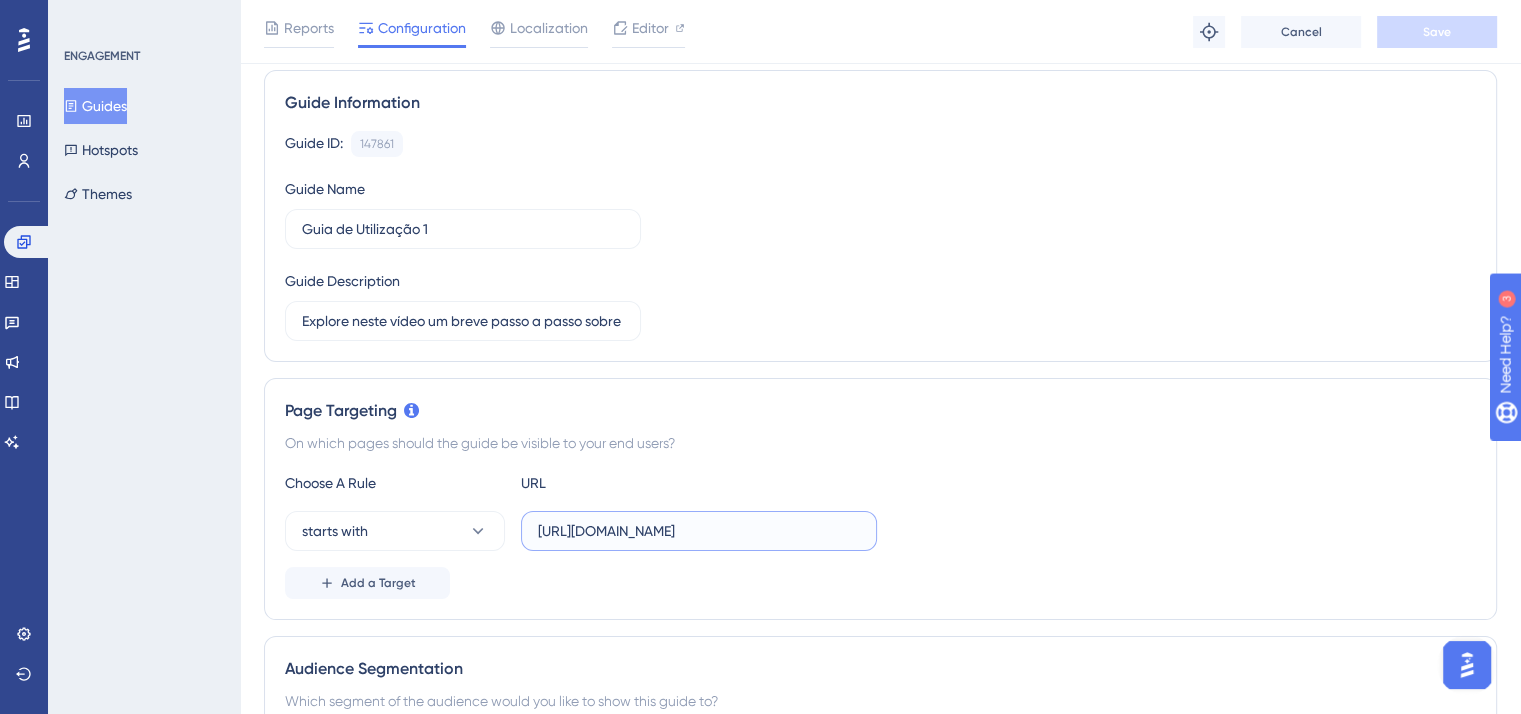 scroll, scrollTop: 0, scrollLeft: 0, axis: both 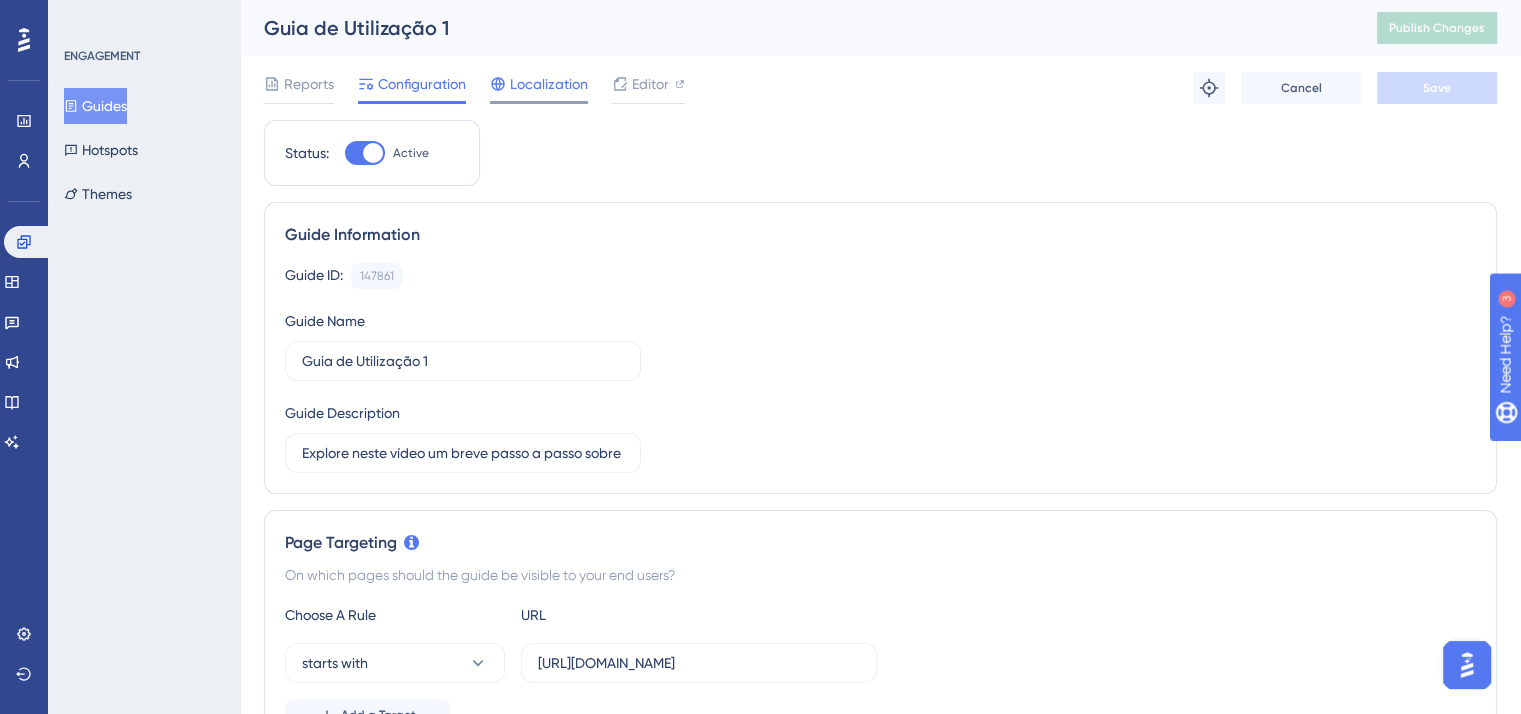 click on "Localization" at bounding box center [549, 84] 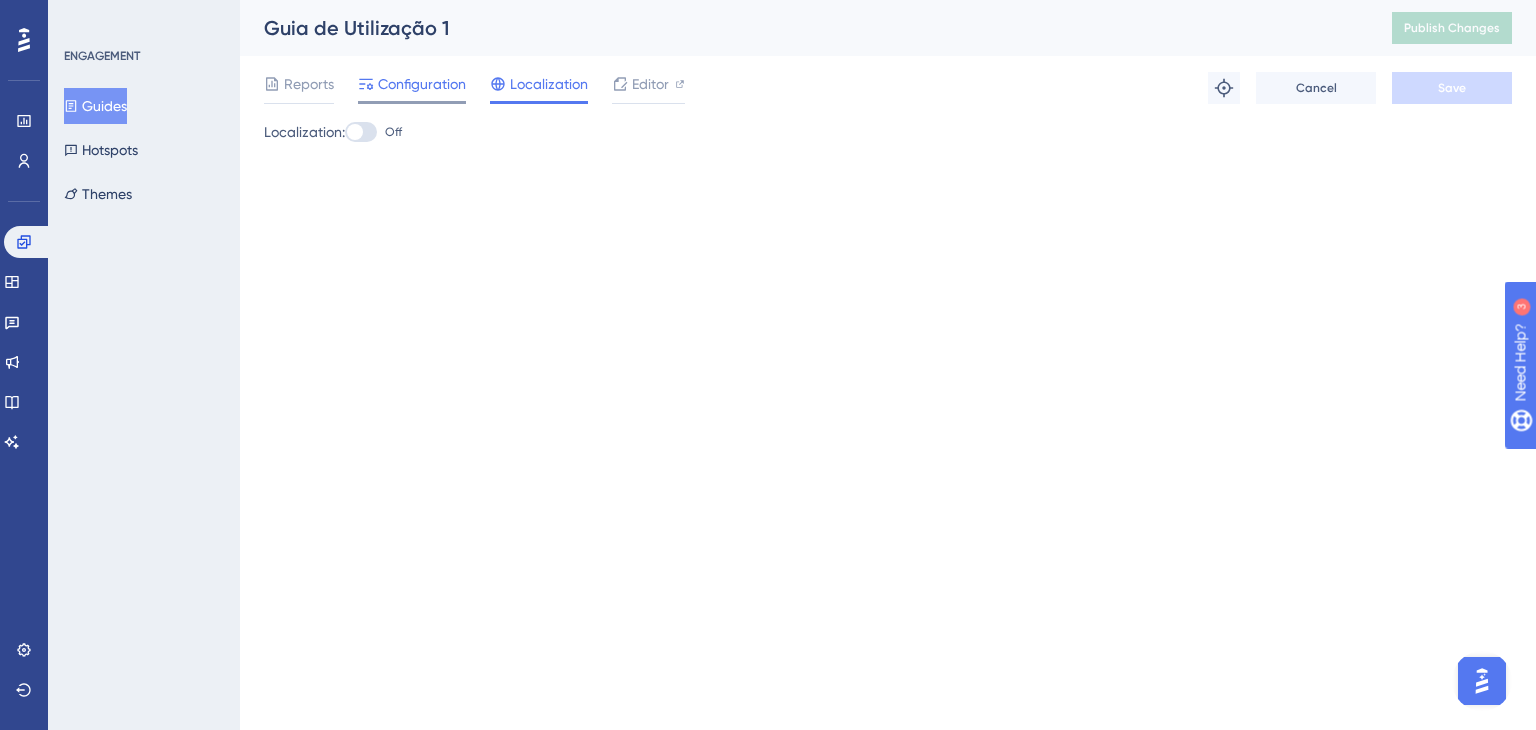click on "Configuration" at bounding box center (422, 84) 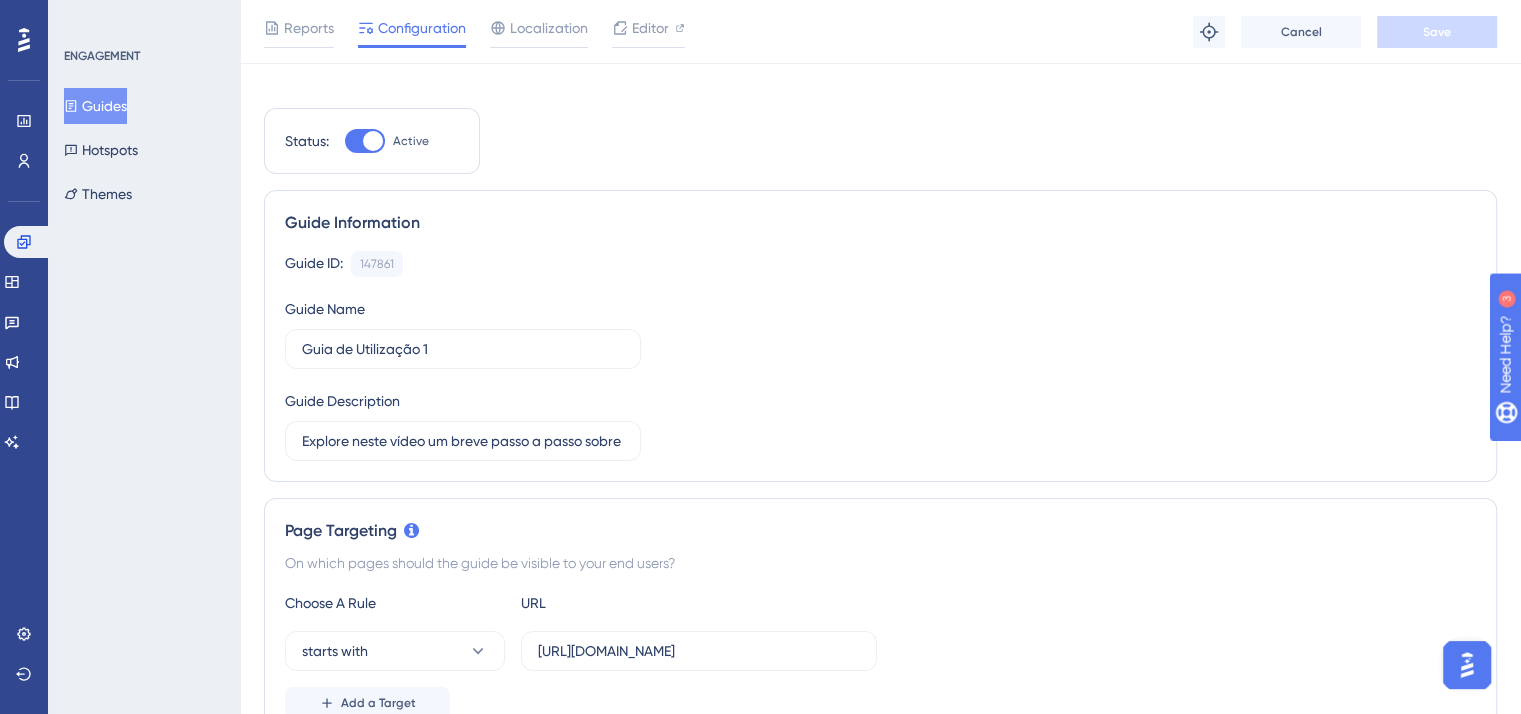 scroll, scrollTop: 0, scrollLeft: 0, axis: both 